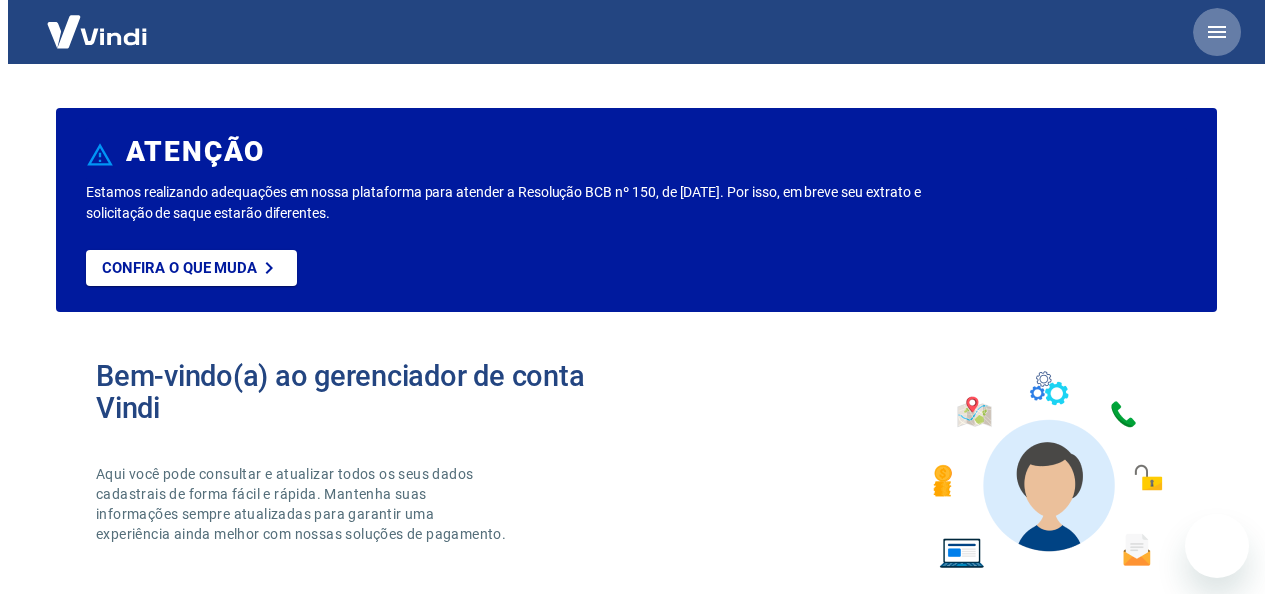 scroll, scrollTop: 0, scrollLeft: 0, axis: both 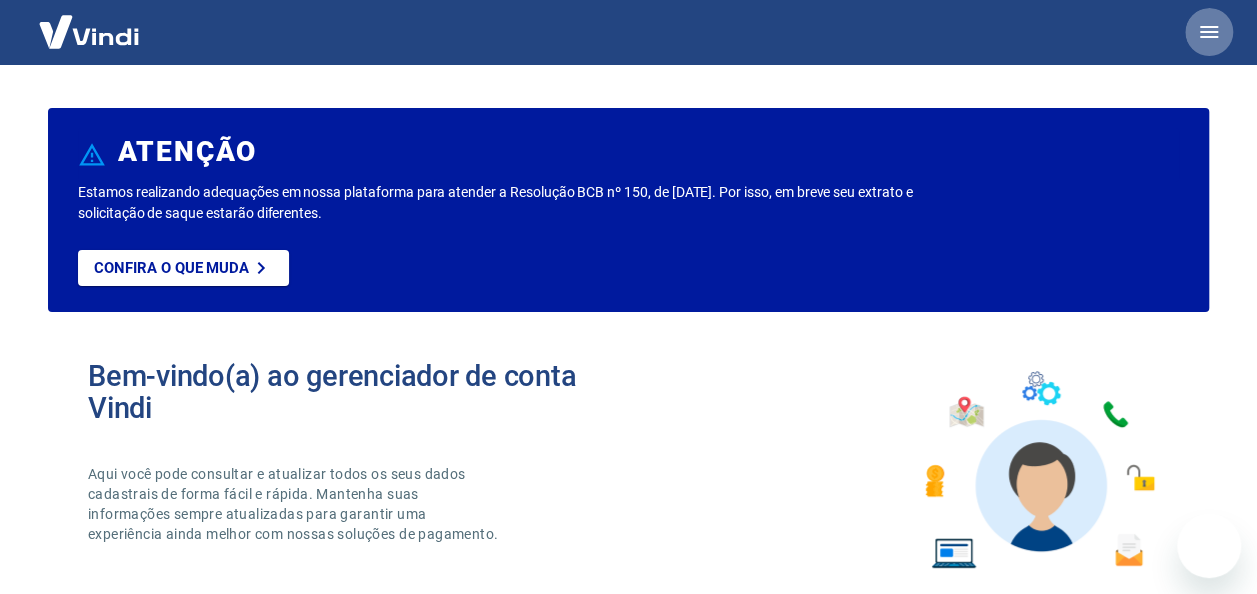 click 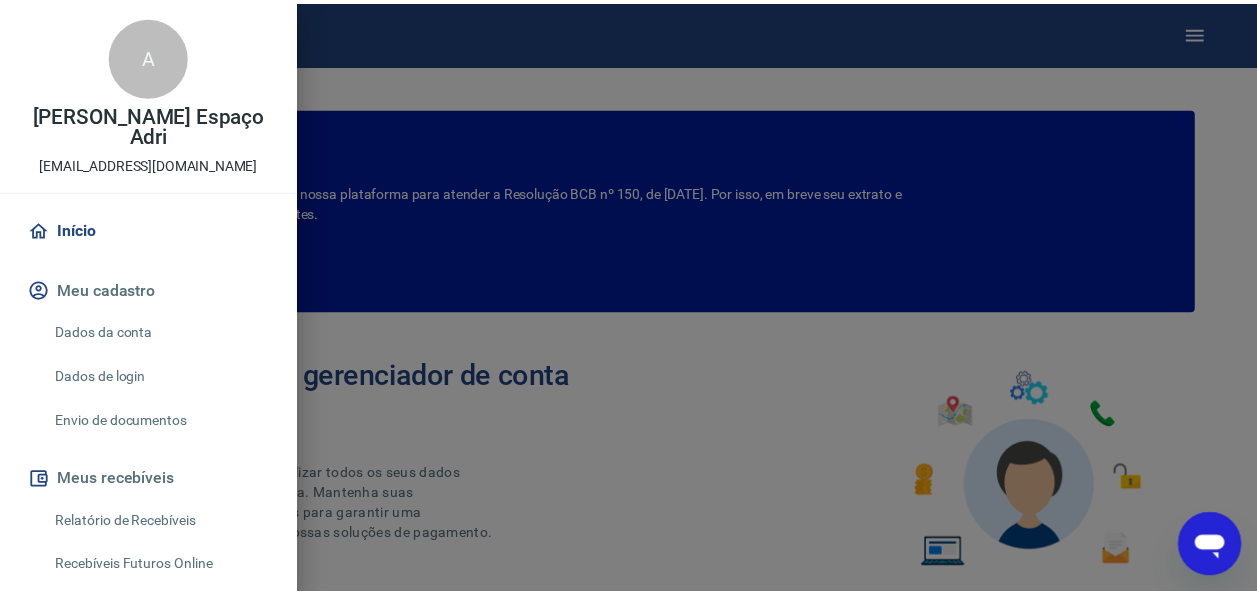 scroll, scrollTop: 0, scrollLeft: 0, axis: both 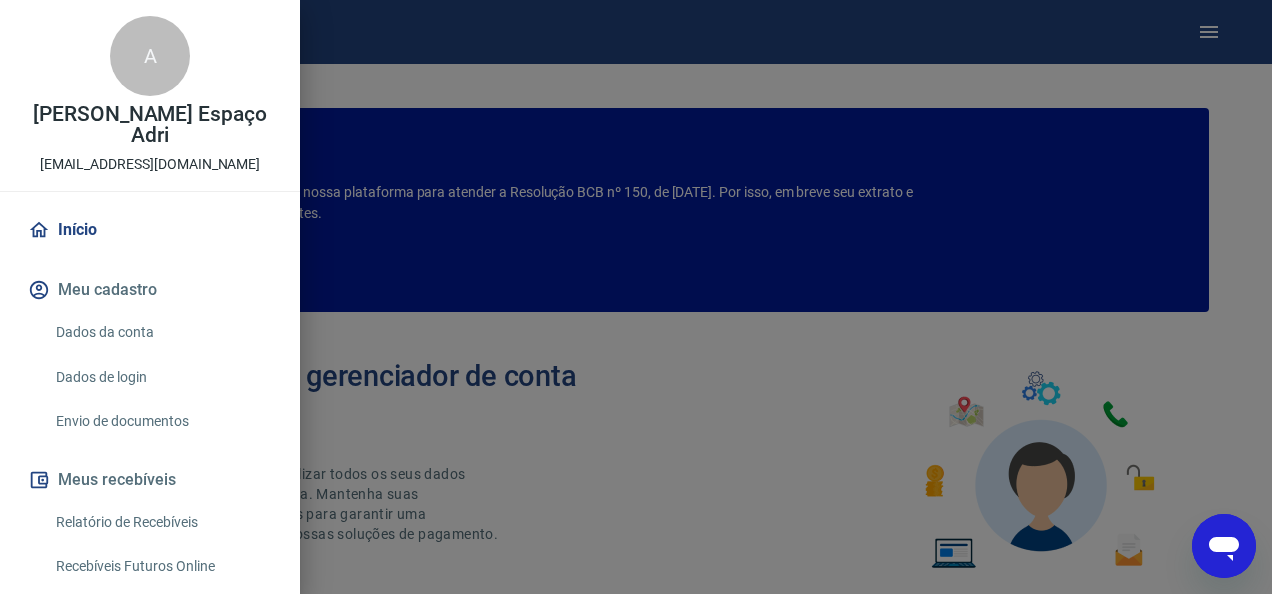 click at bounding box center (636, 297) 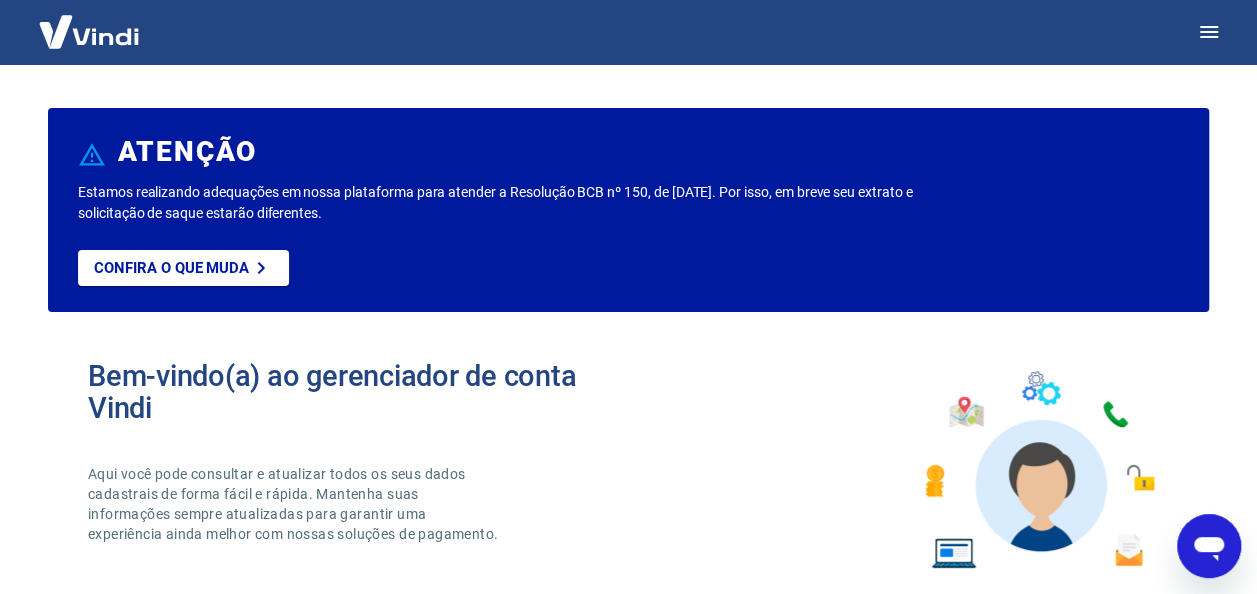 click 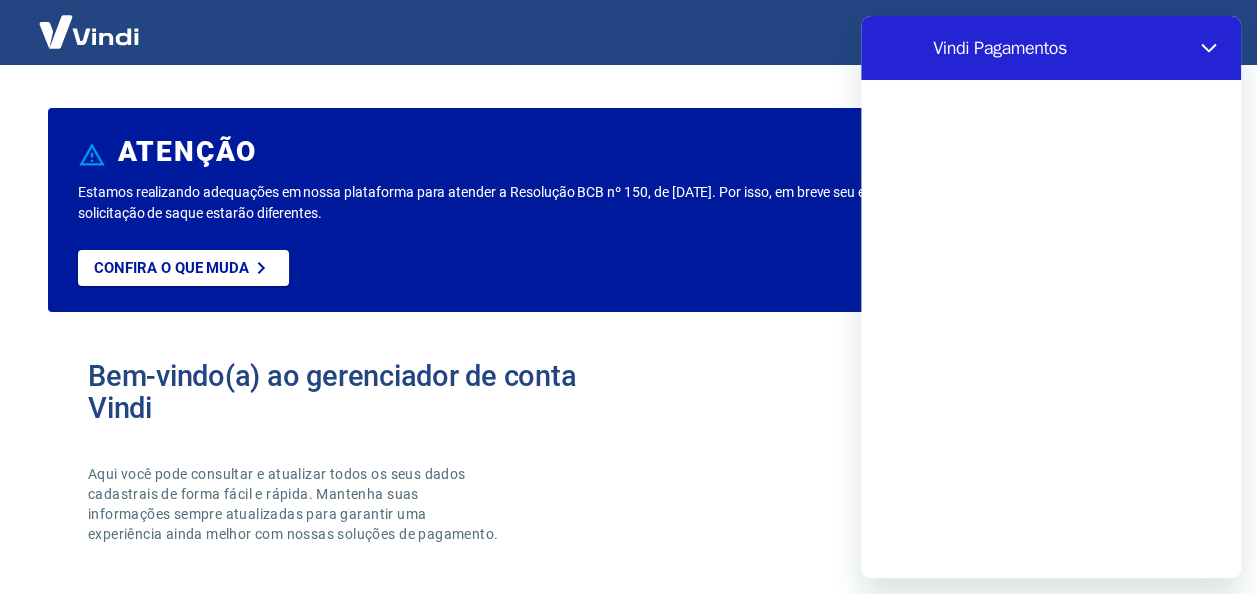 scroll, scrollTop: 0, scrollLeft: 0, axis: both 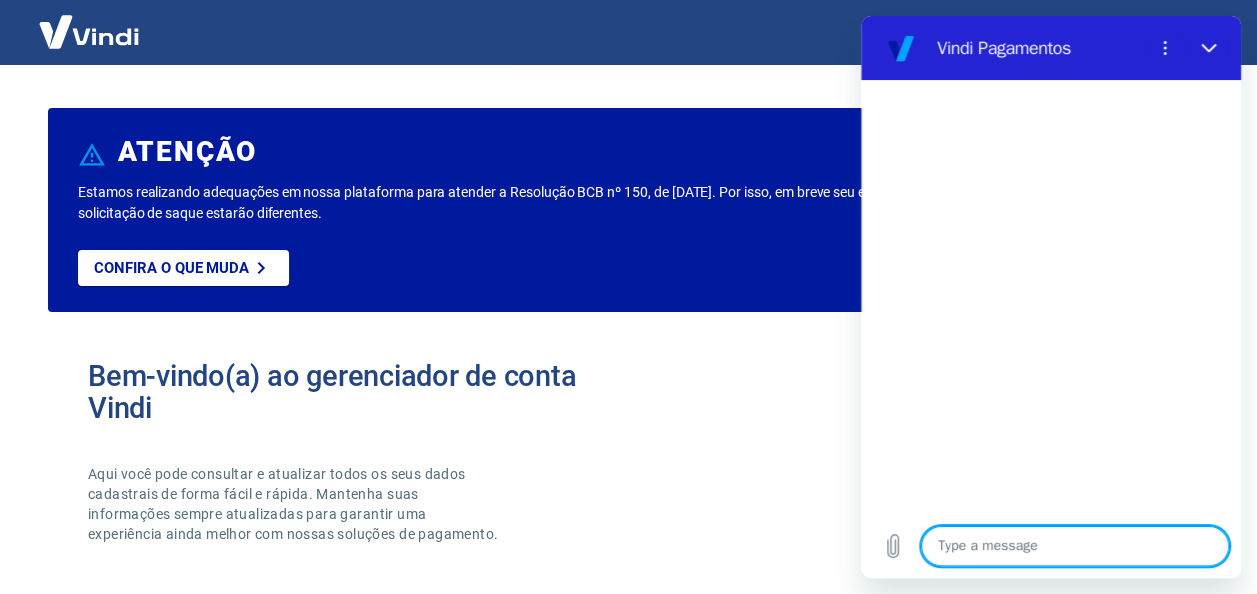 type on "B" 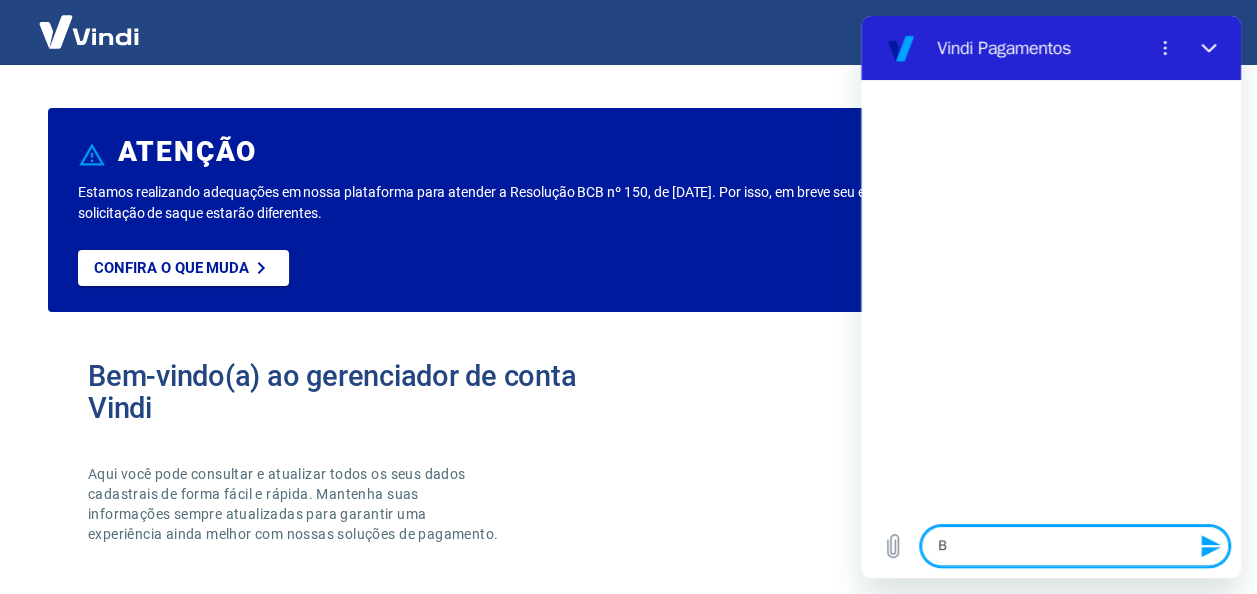 type on "Bo" 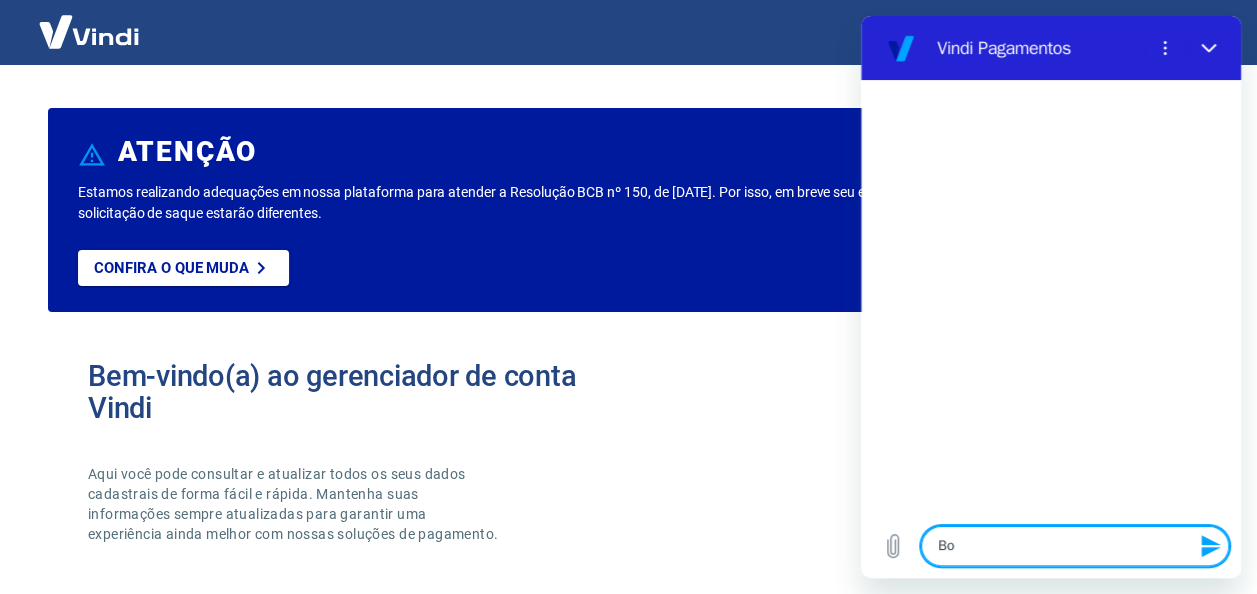 type on "Boa" 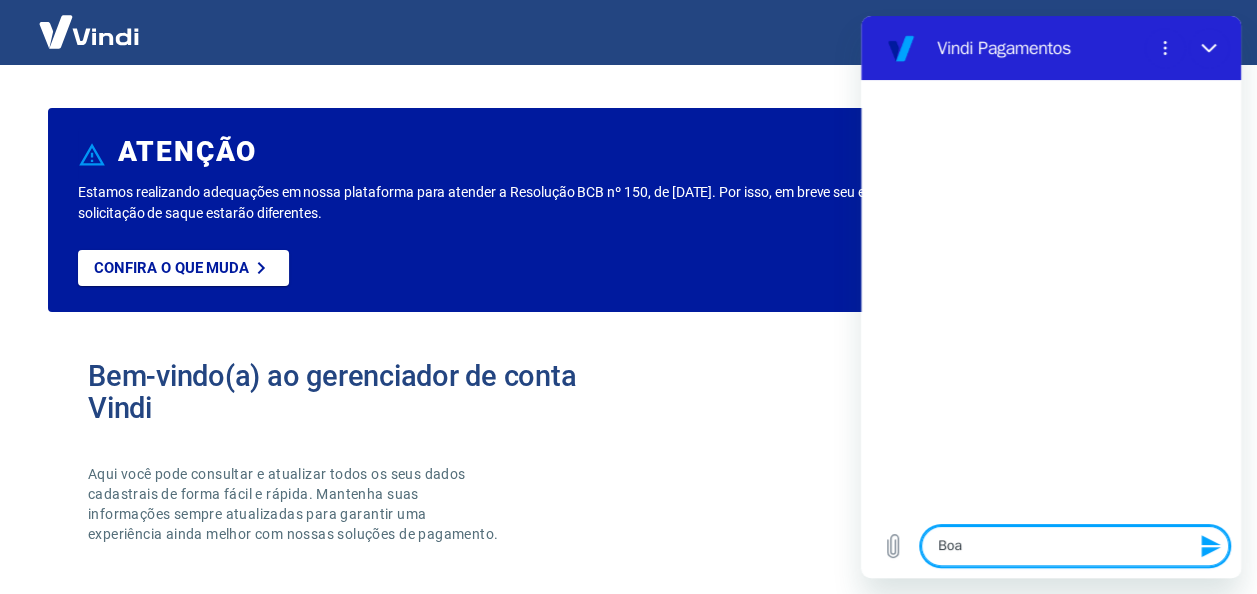 type on "Boa" 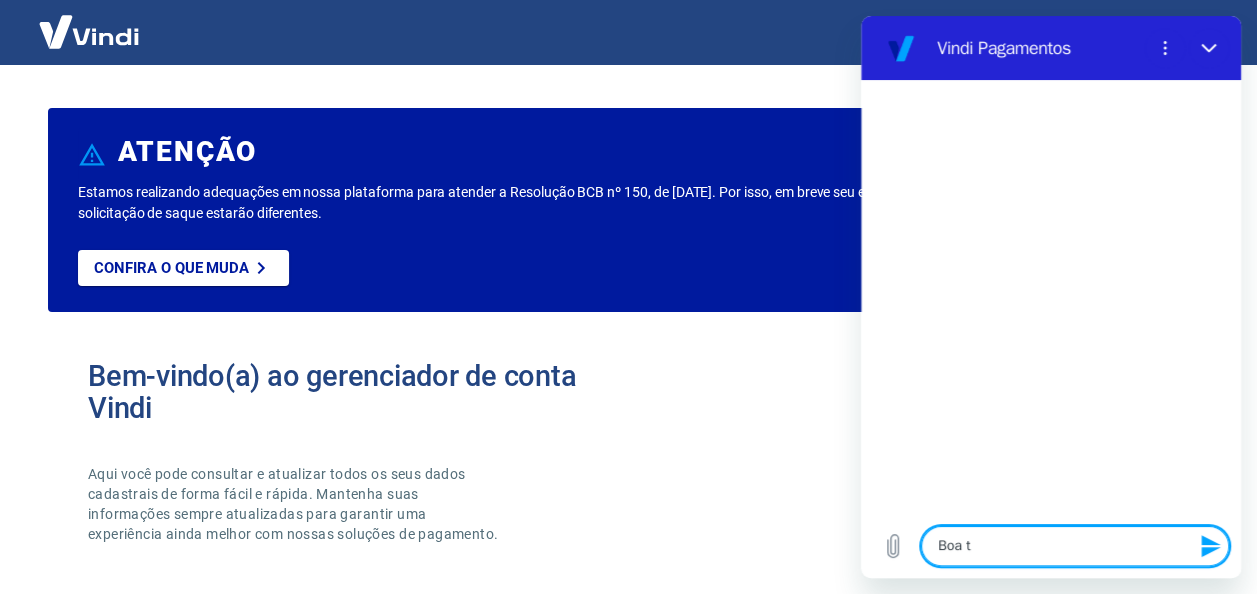 type on "Boa ta" 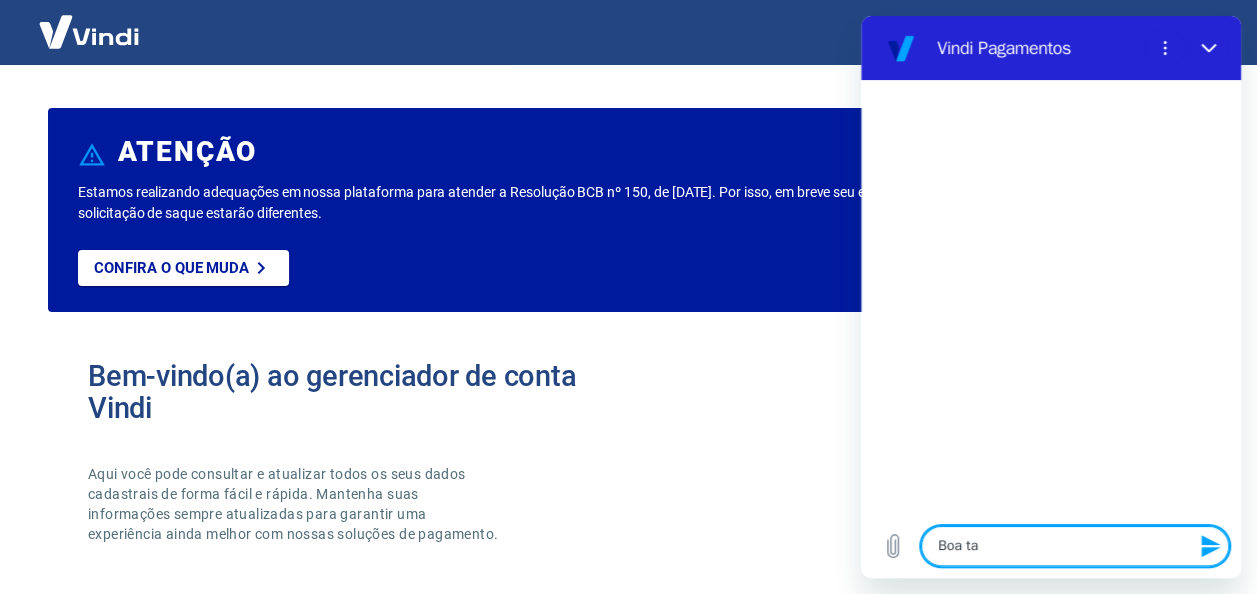 type on "x" 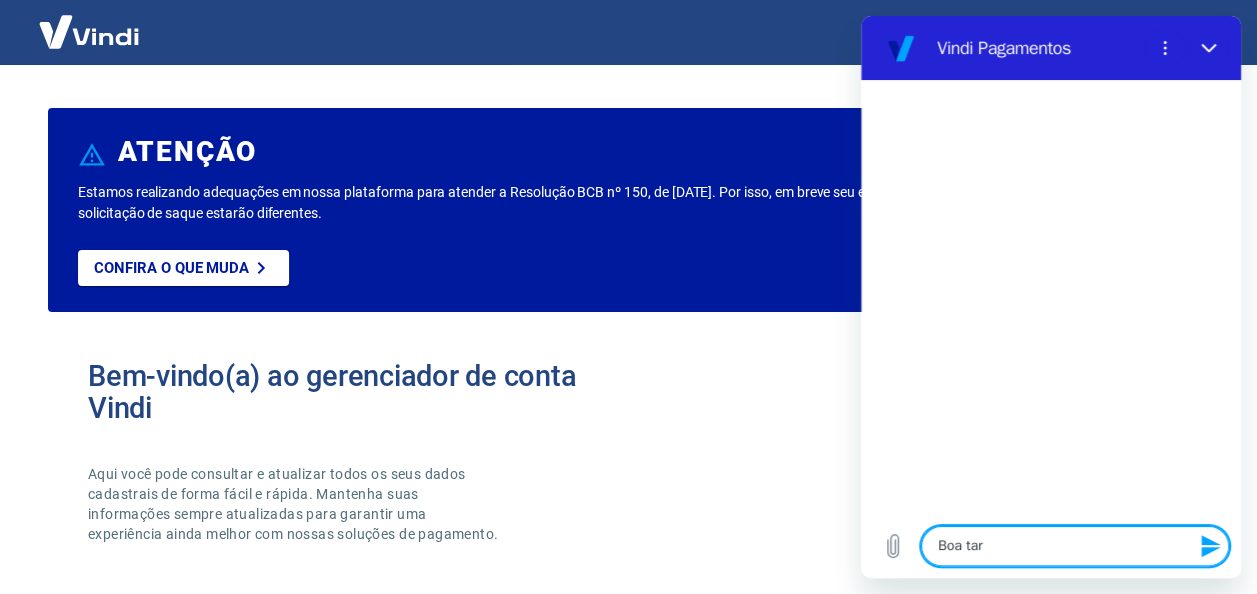 type on "Boa tard" 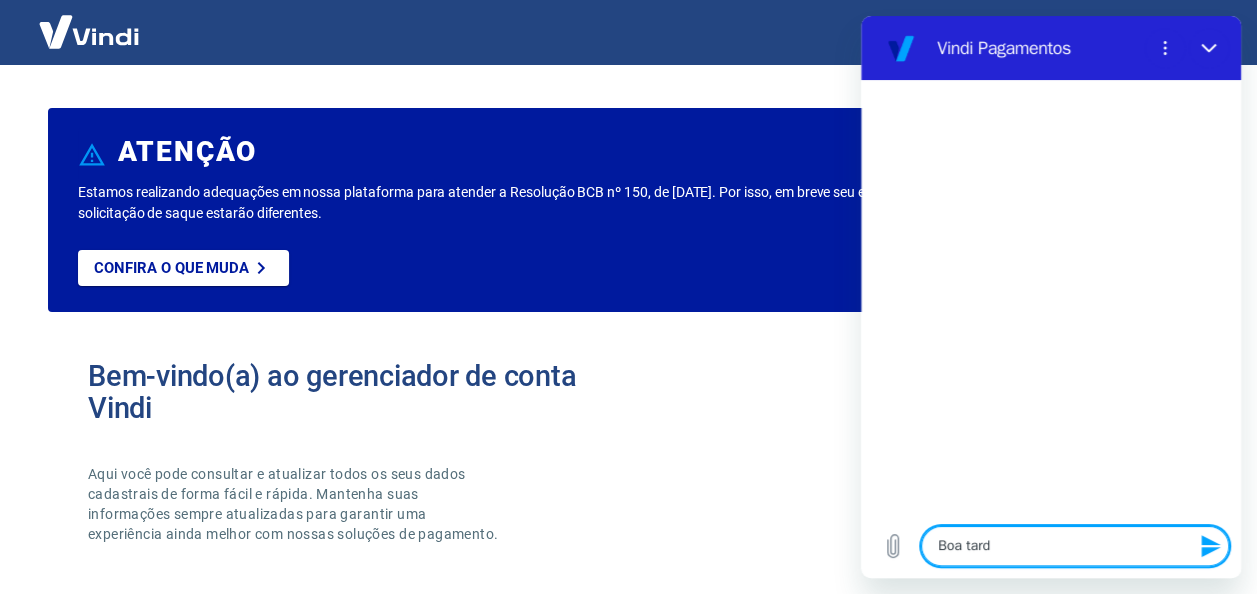 type on "Boa tarde" 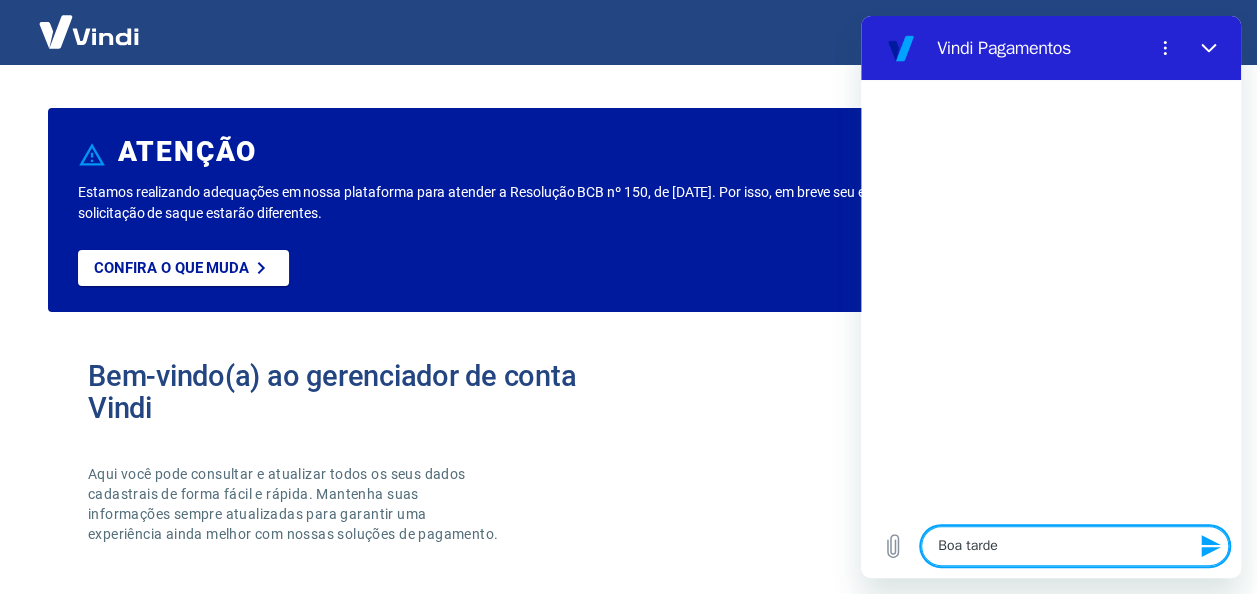 type 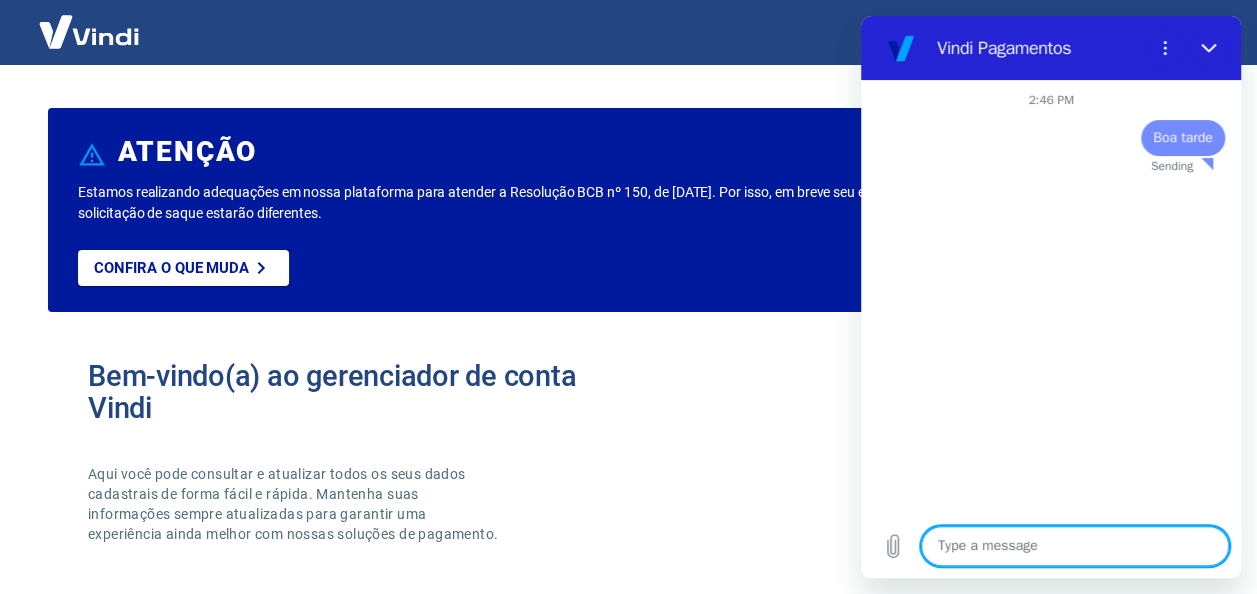 type on "x" 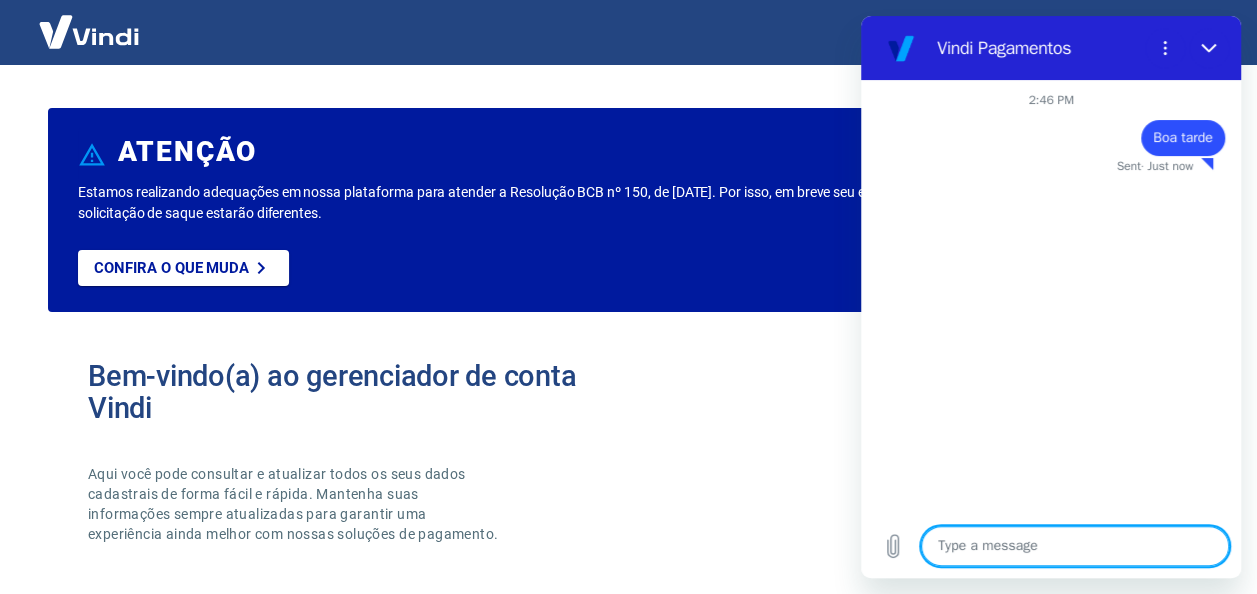 type on "E" 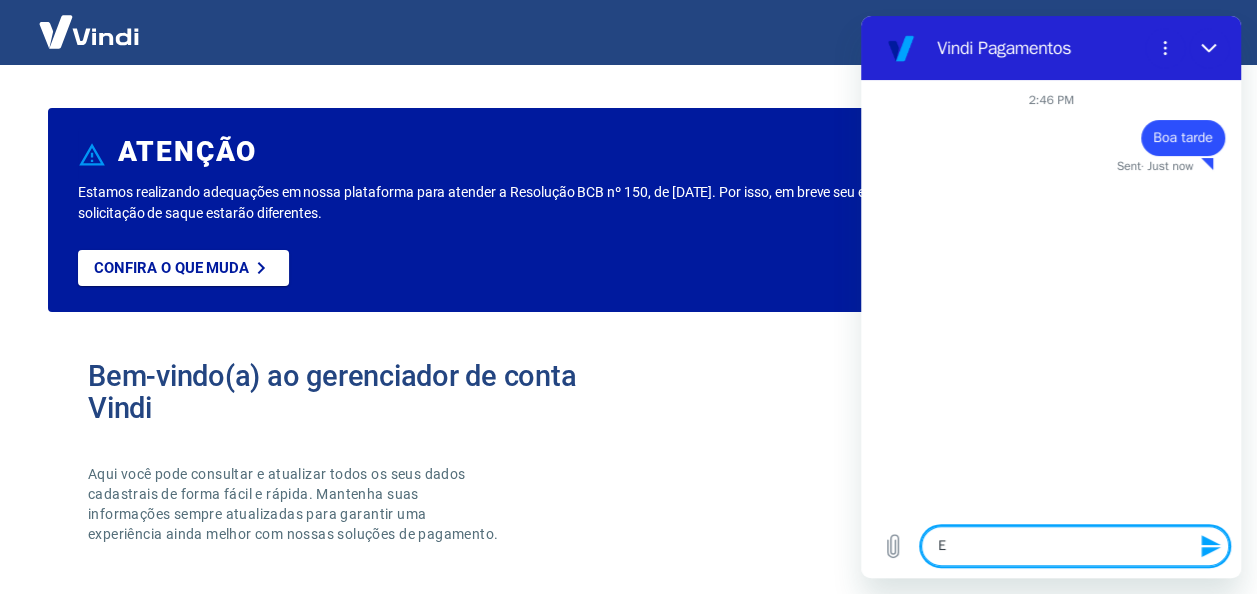 type on "Es" 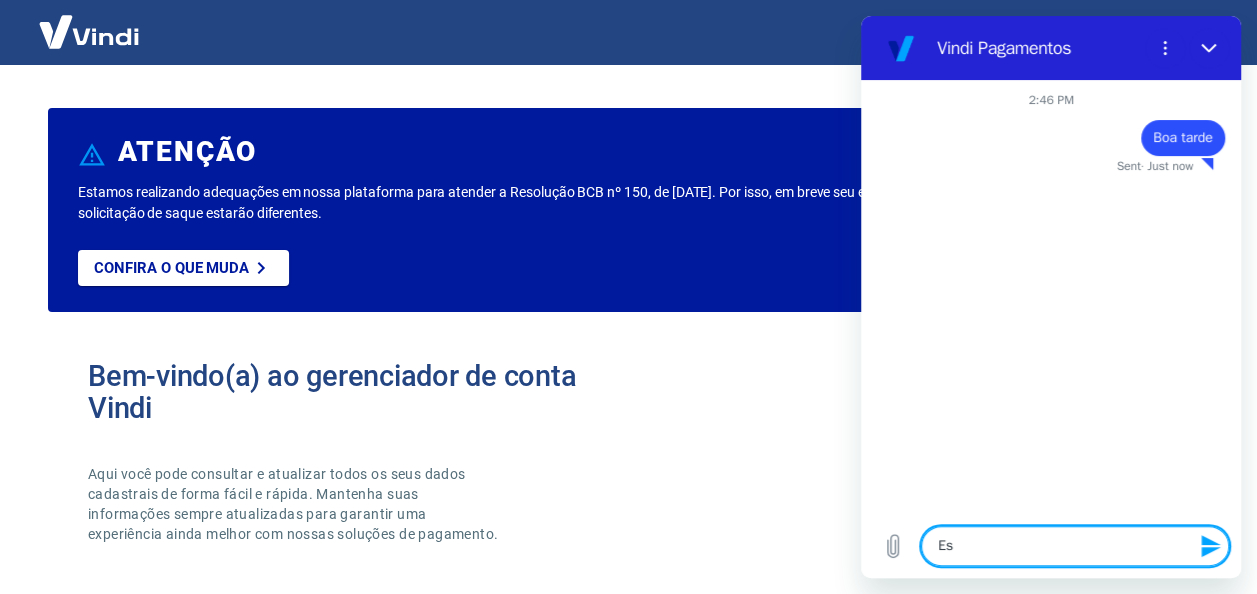 type on "Est" 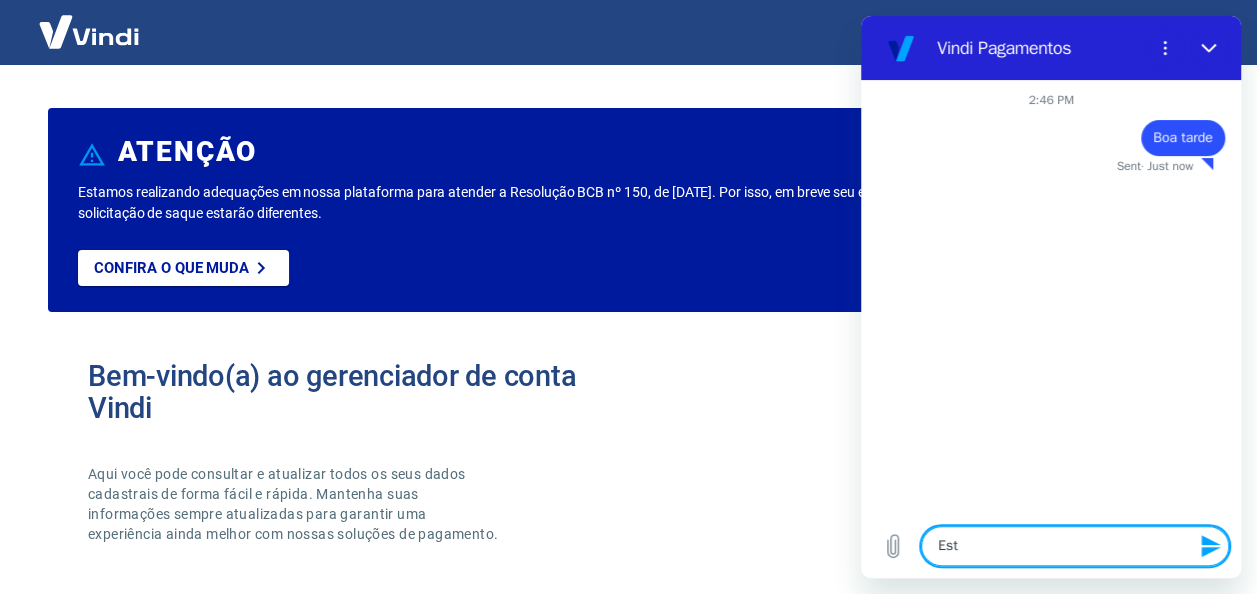 type on "Esta" 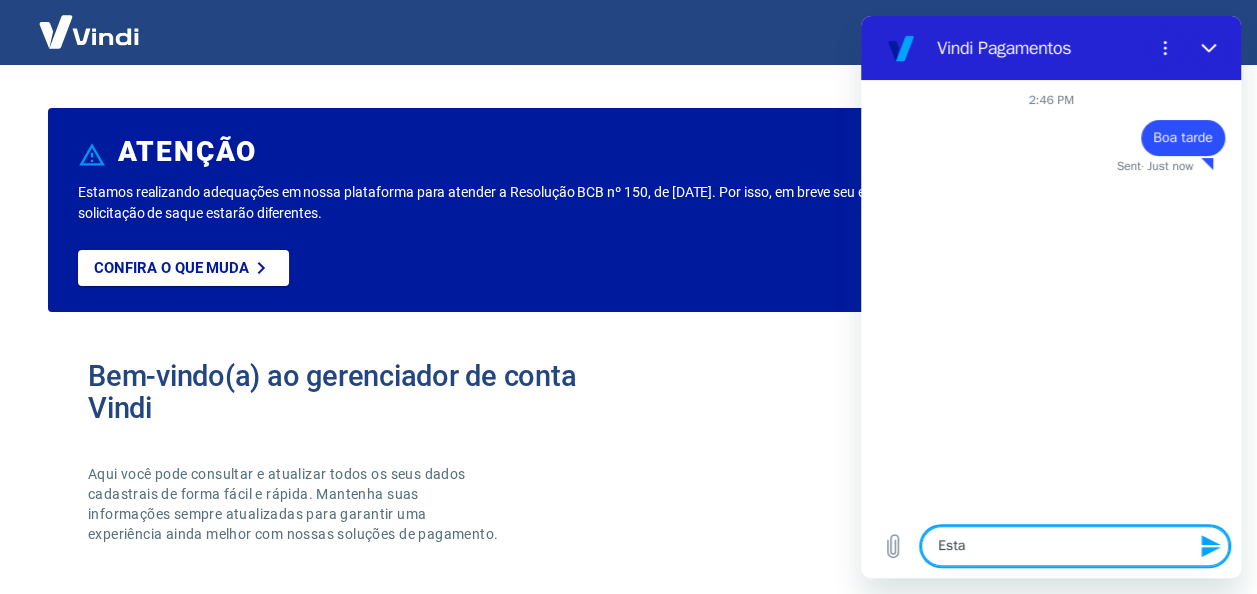 type on "Estav" 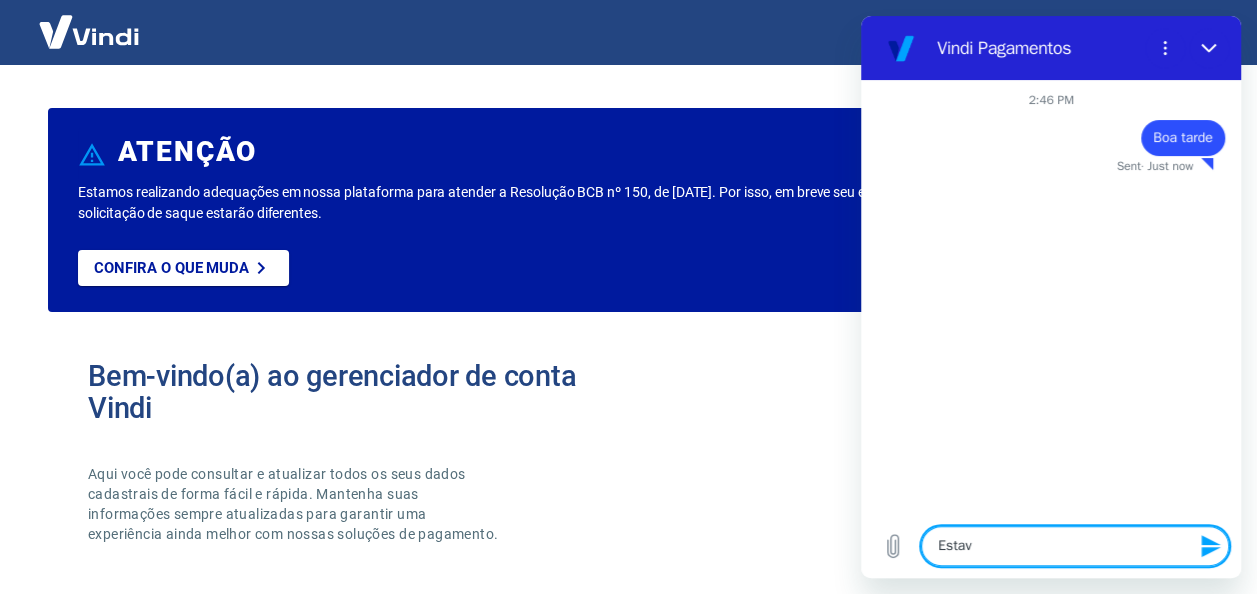 type on "x" 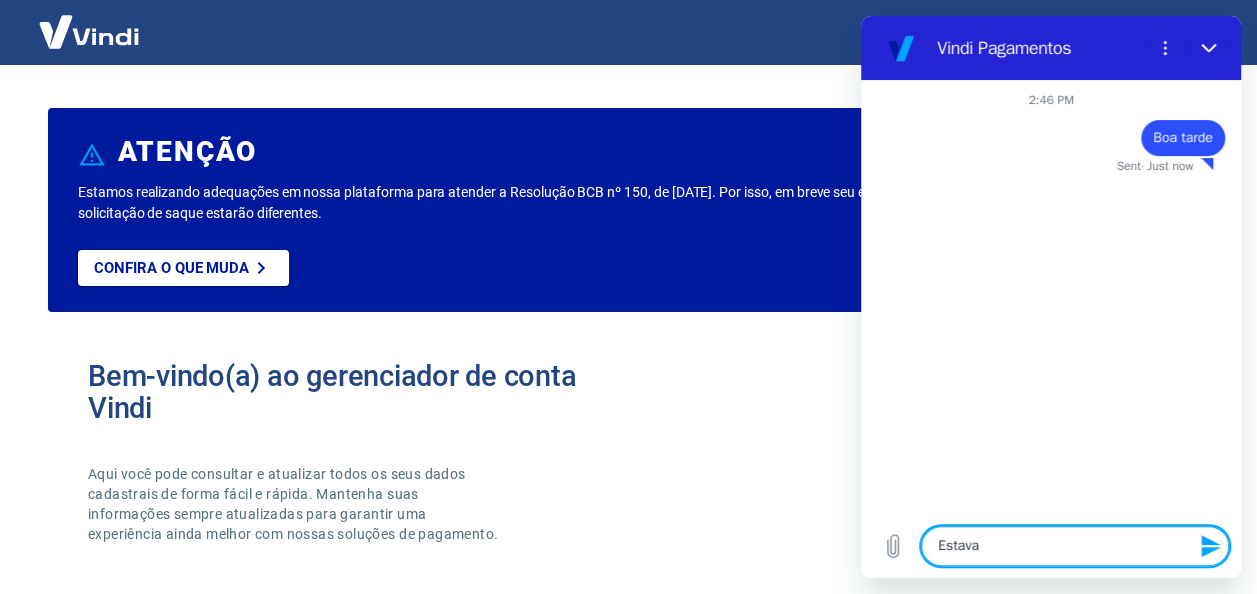 type on "x" 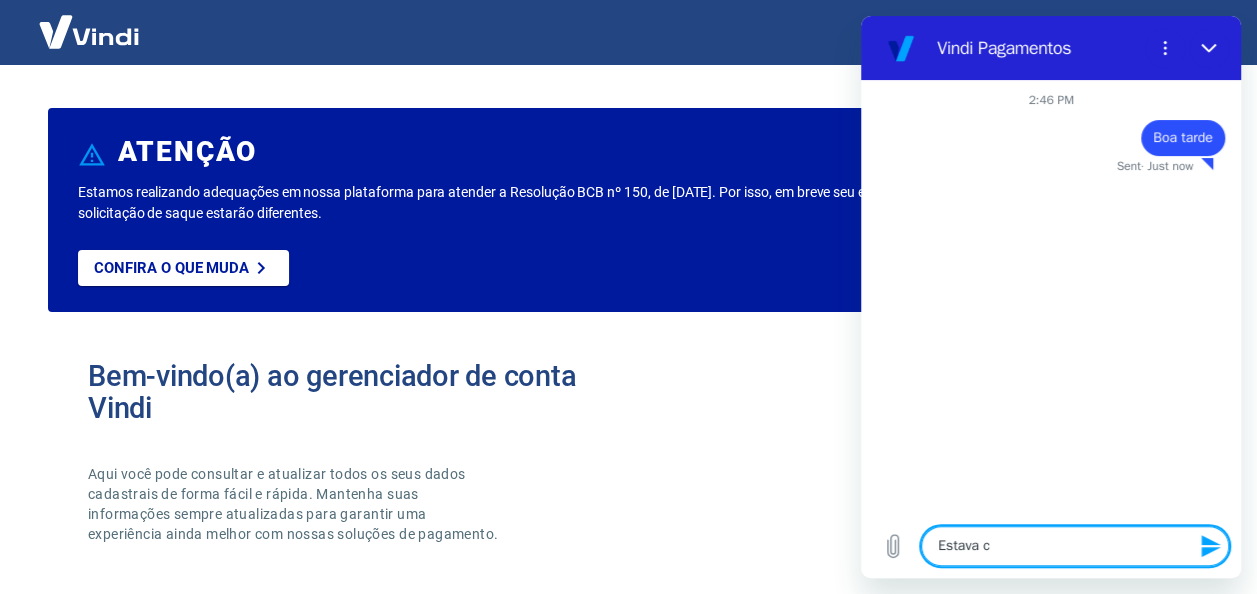 type on "Estava co" 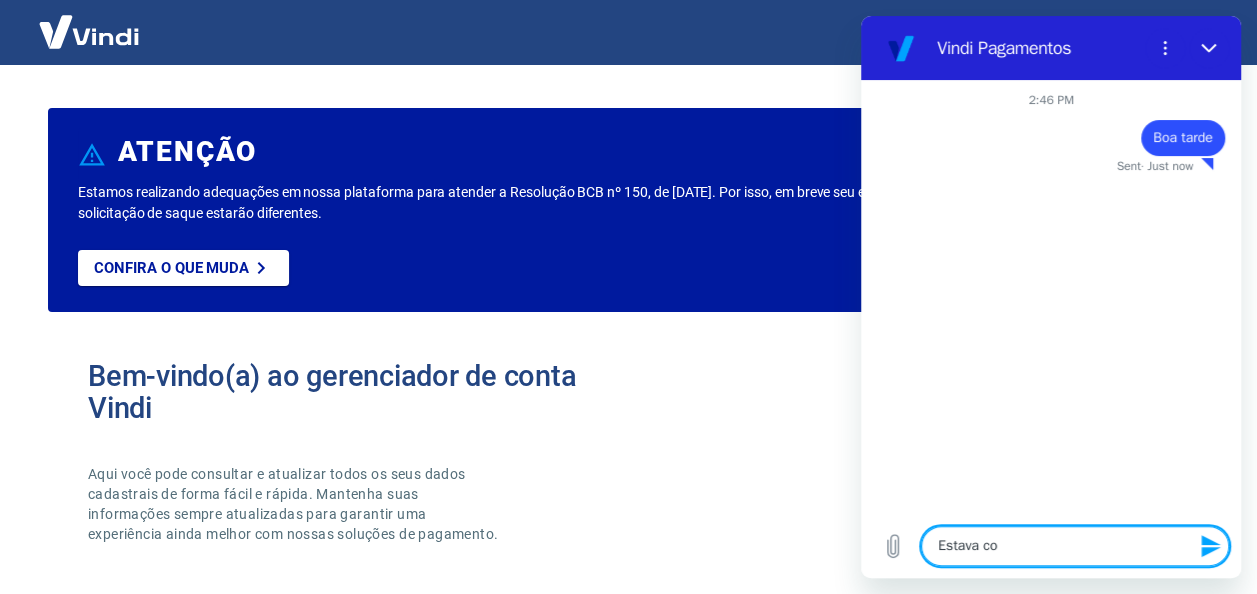 type on "x" 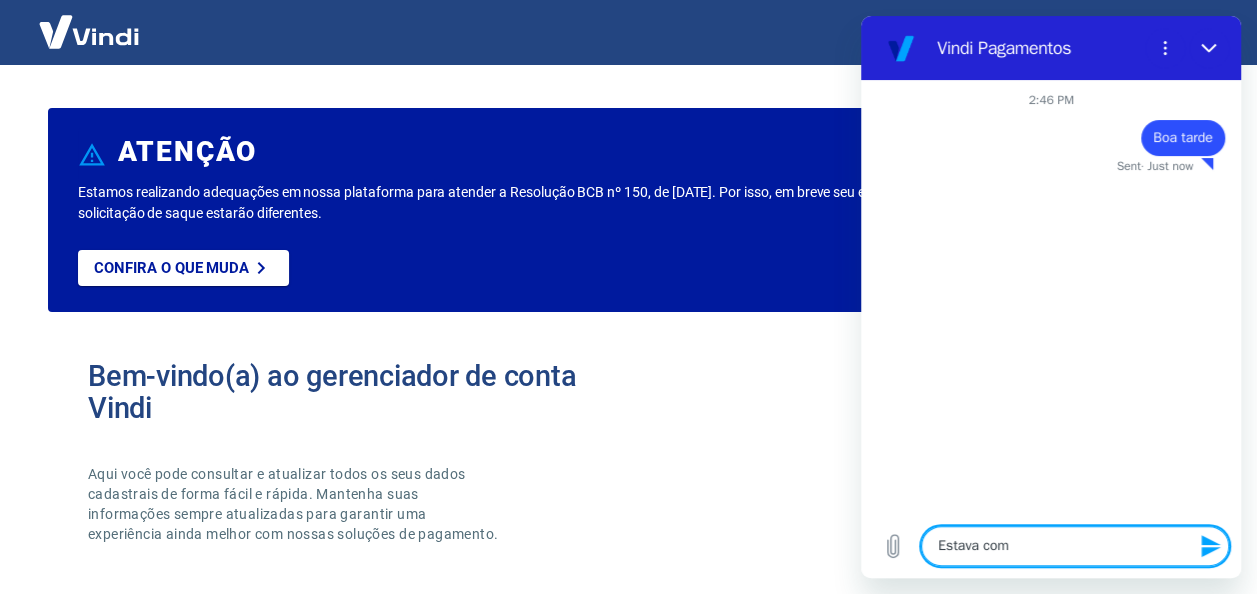 type on "Estava com" 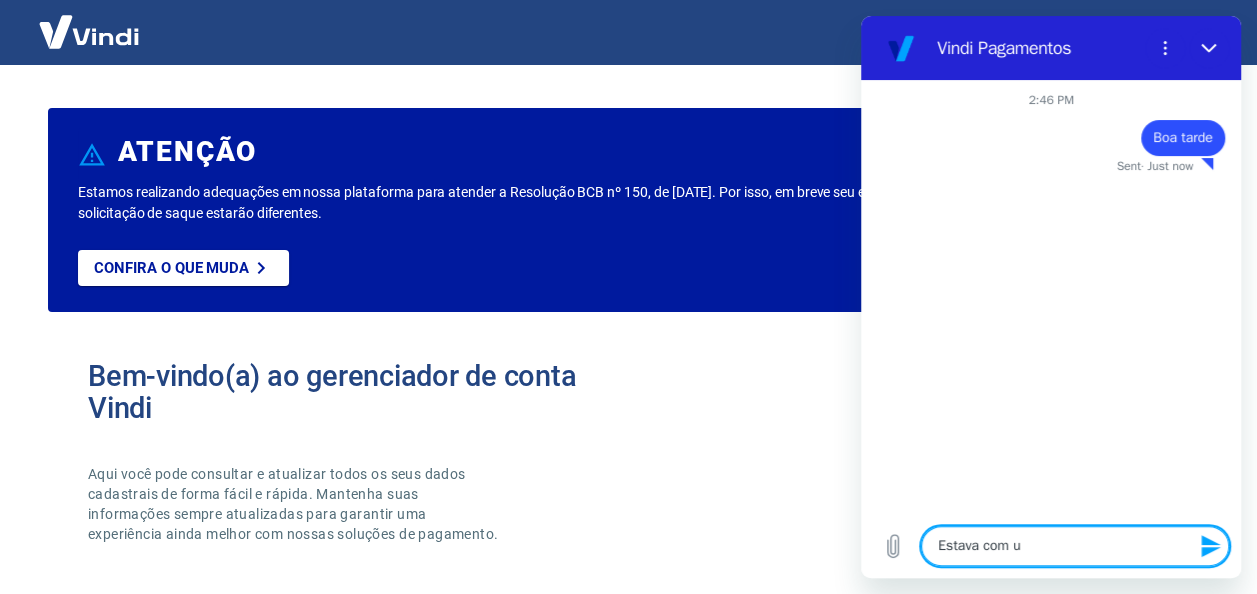 type on "Estava com um" 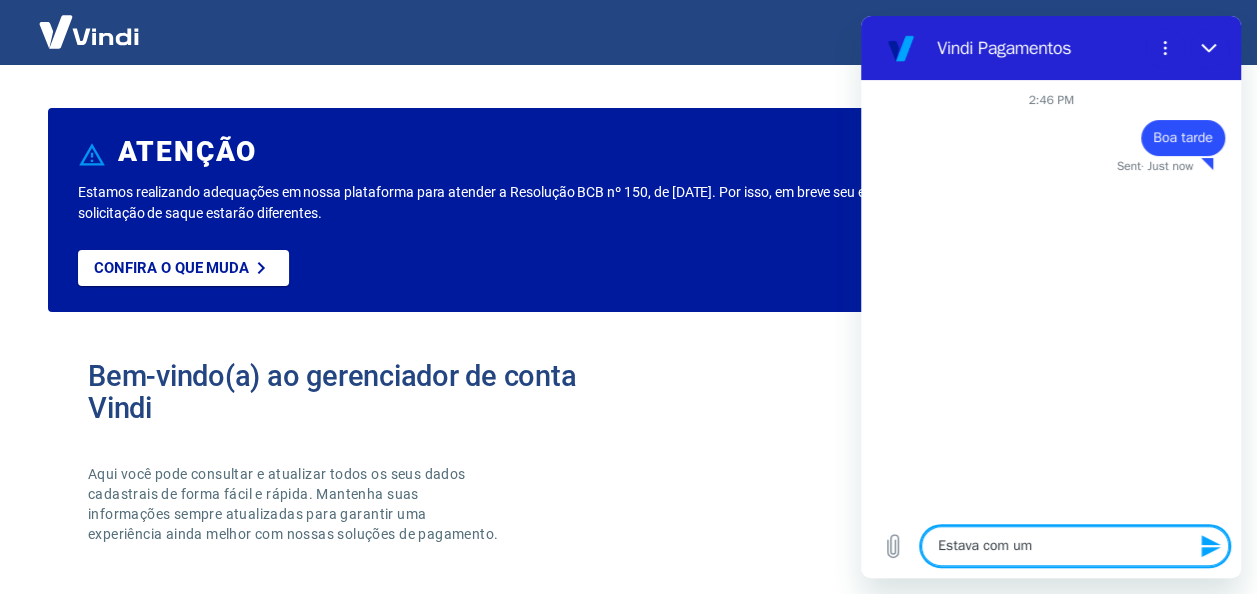 type on "Estava com um" 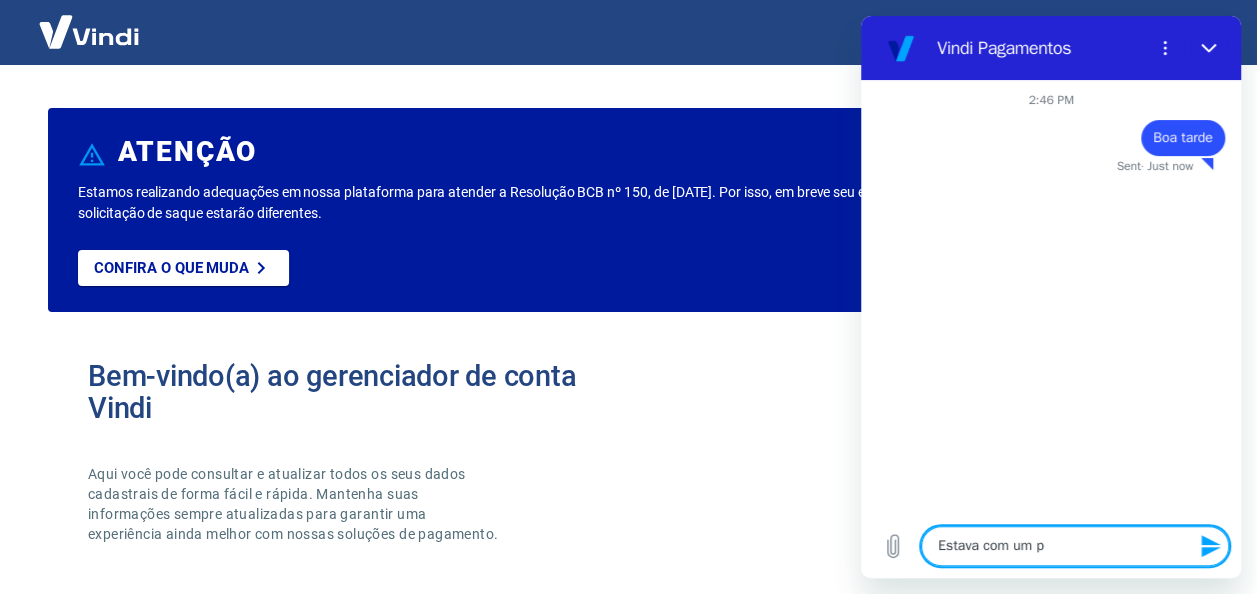 type on "Estava com um pr" 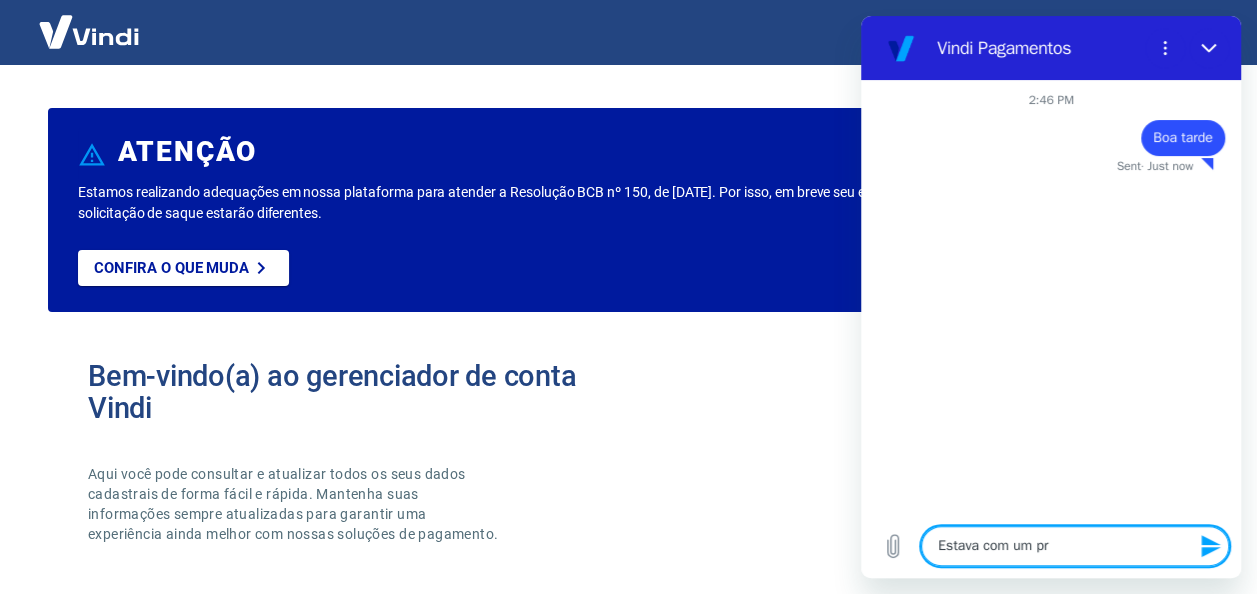 type on "Estava com um pro" 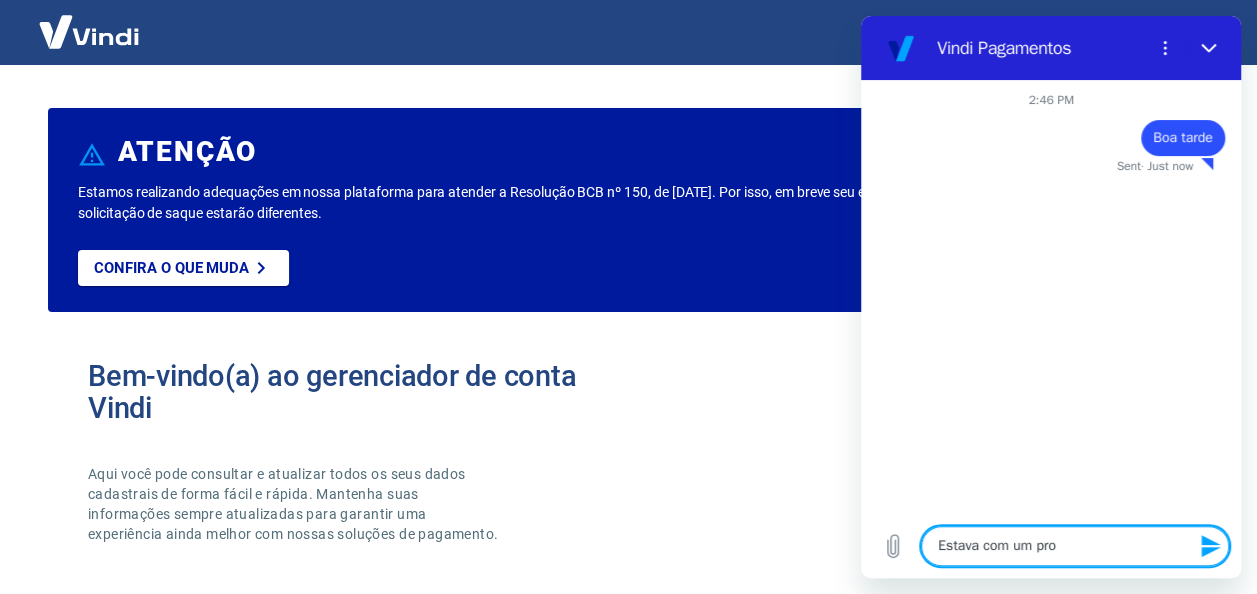 type on "Estava com um prob" 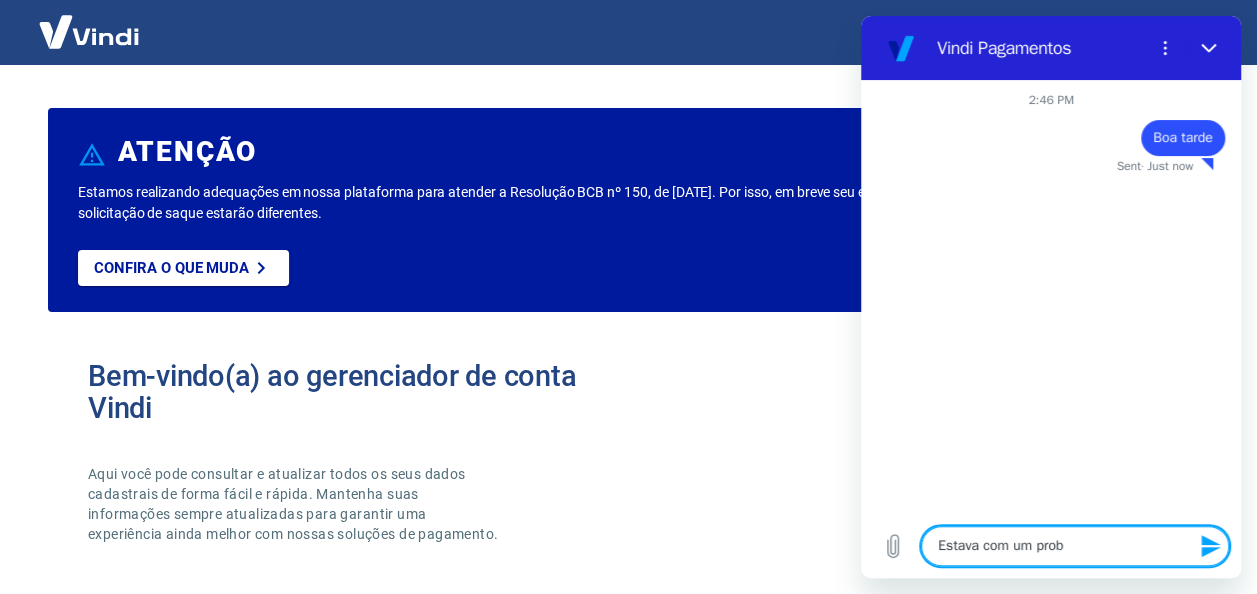 type on "Estava com um probl" 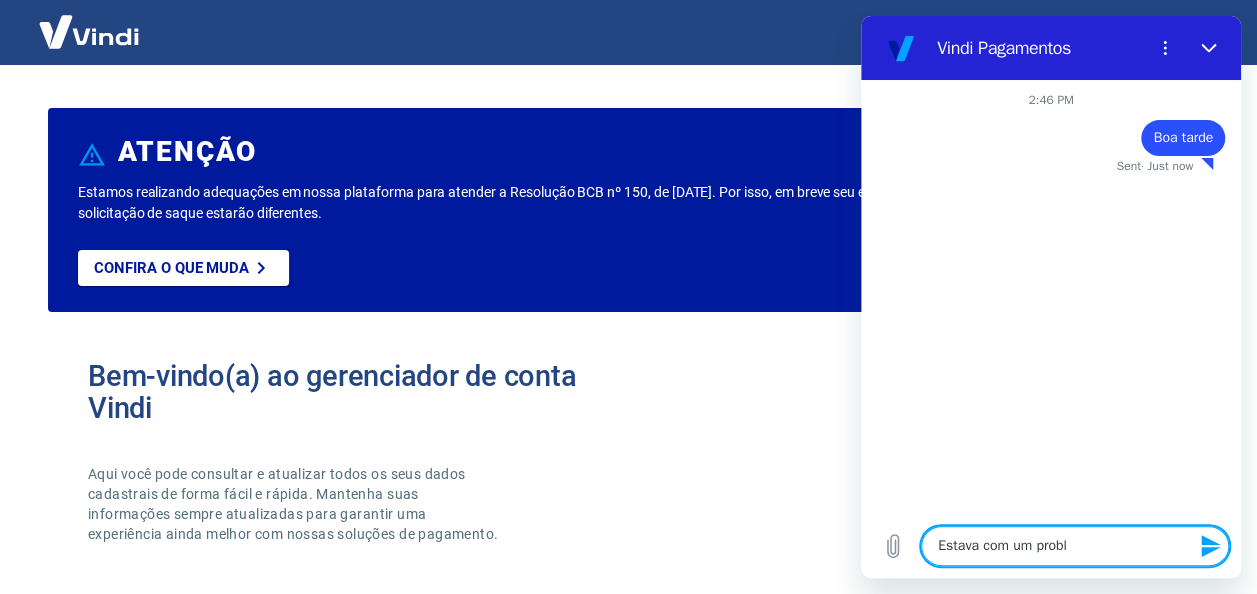 type on "Estava com um proble" 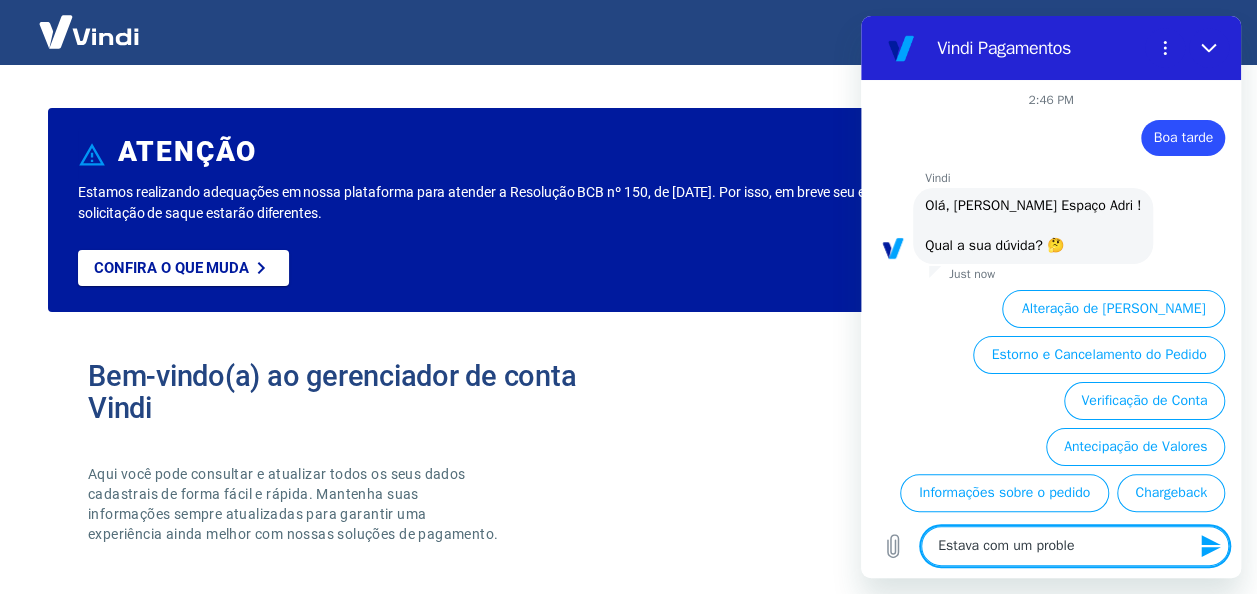 scroll, scrollTop: 154, scrollLeft: 0, axis: vertical 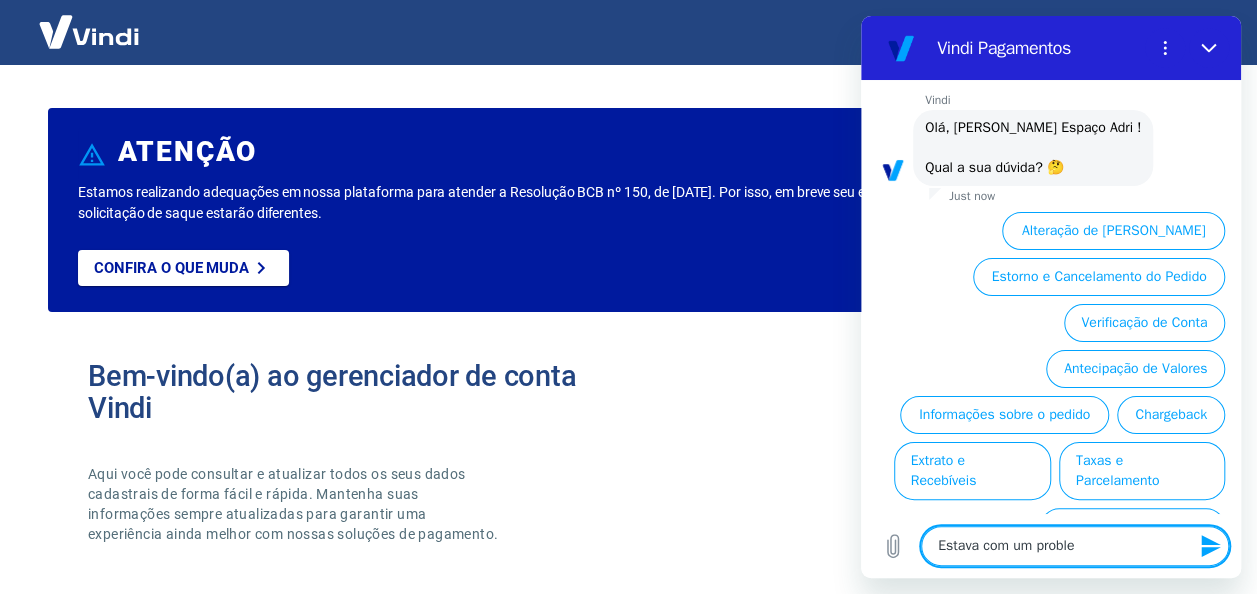 type on "Estava com um problem" 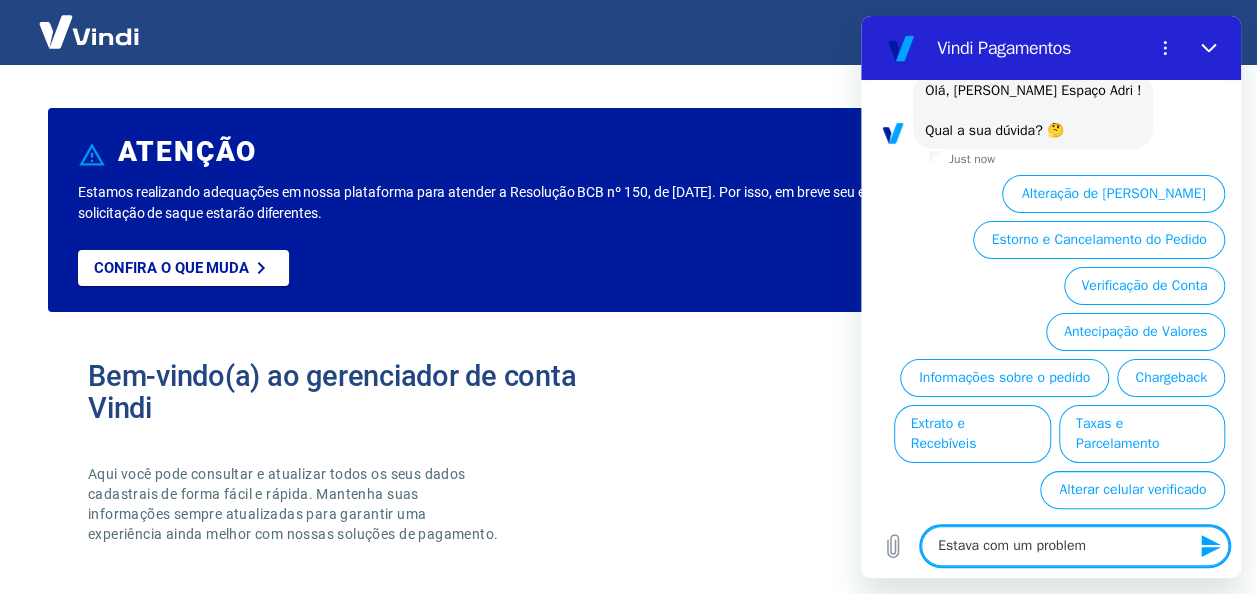 type on "x" 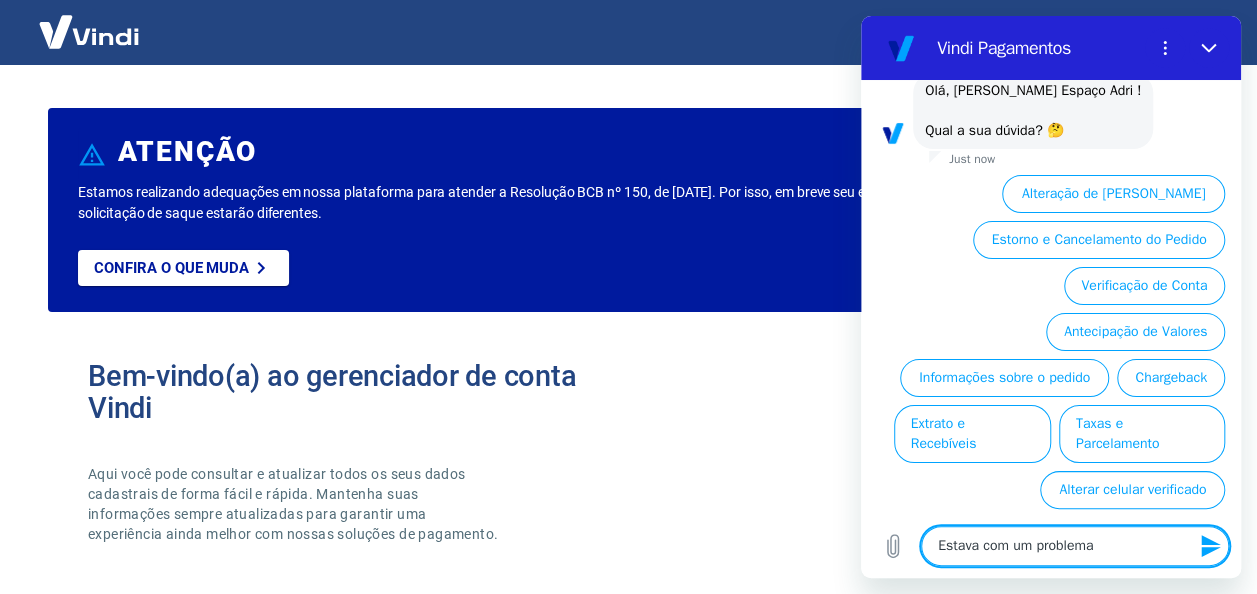 type on "Estava com um problem" 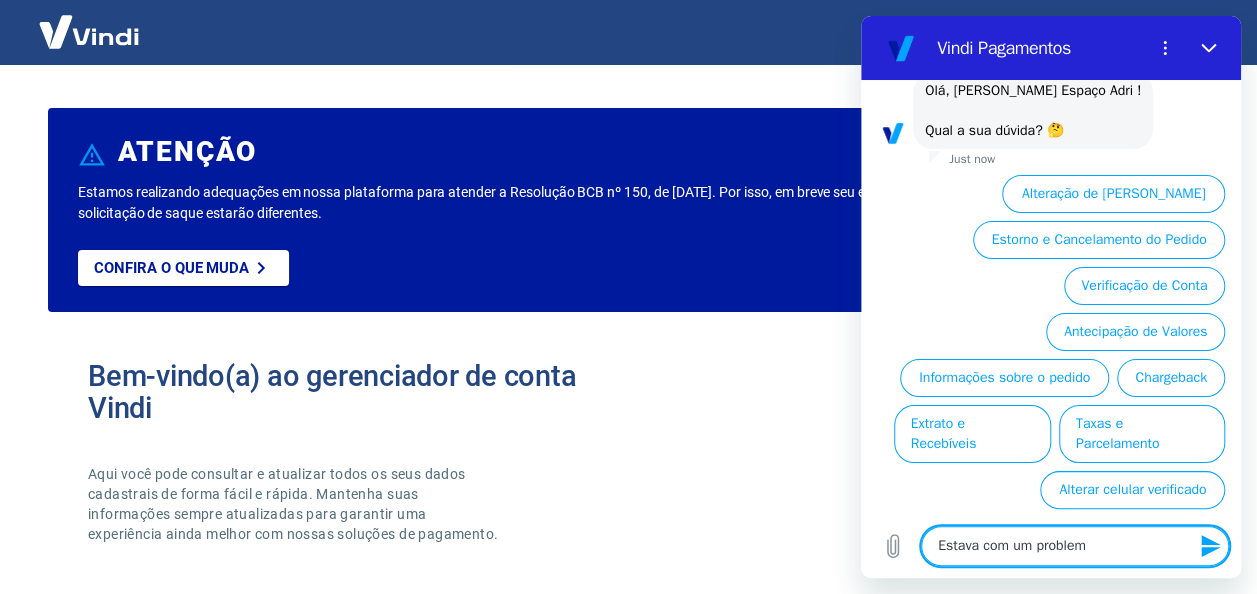 type on "Estava com um proble" 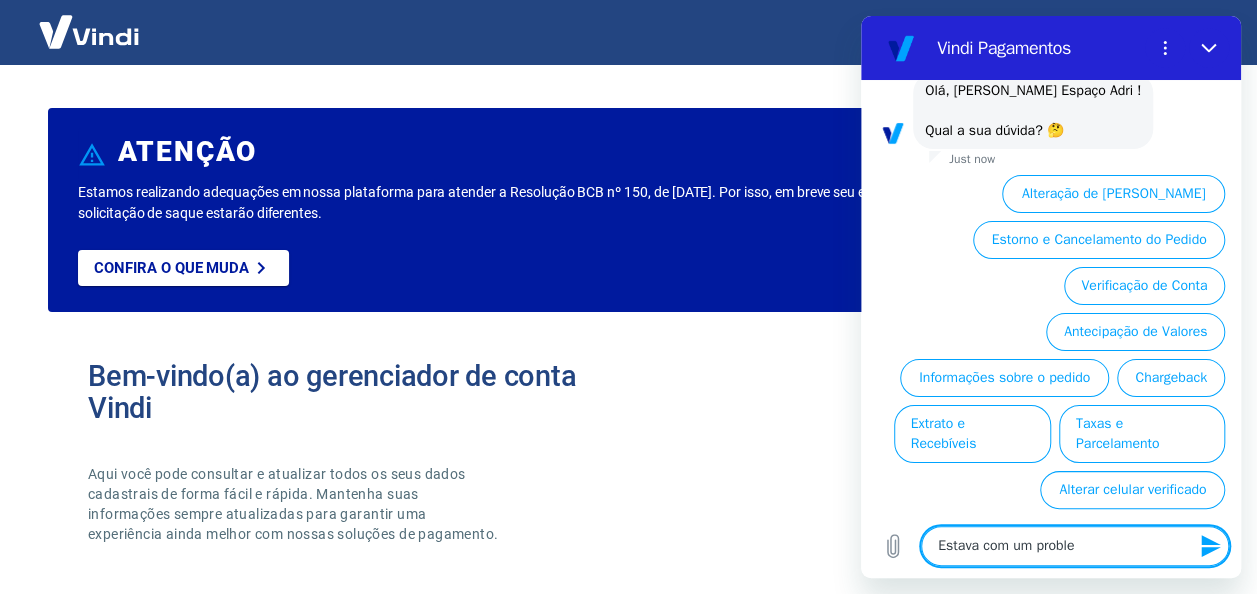 type on "Estava com um probl" 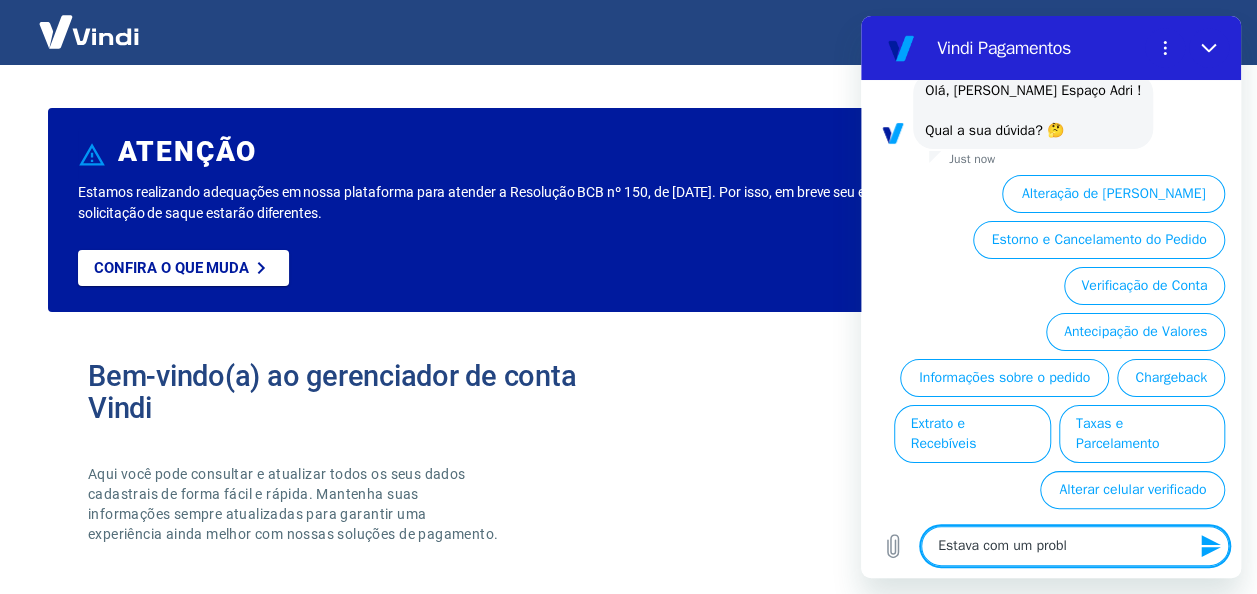 type on "Estava com um prob" 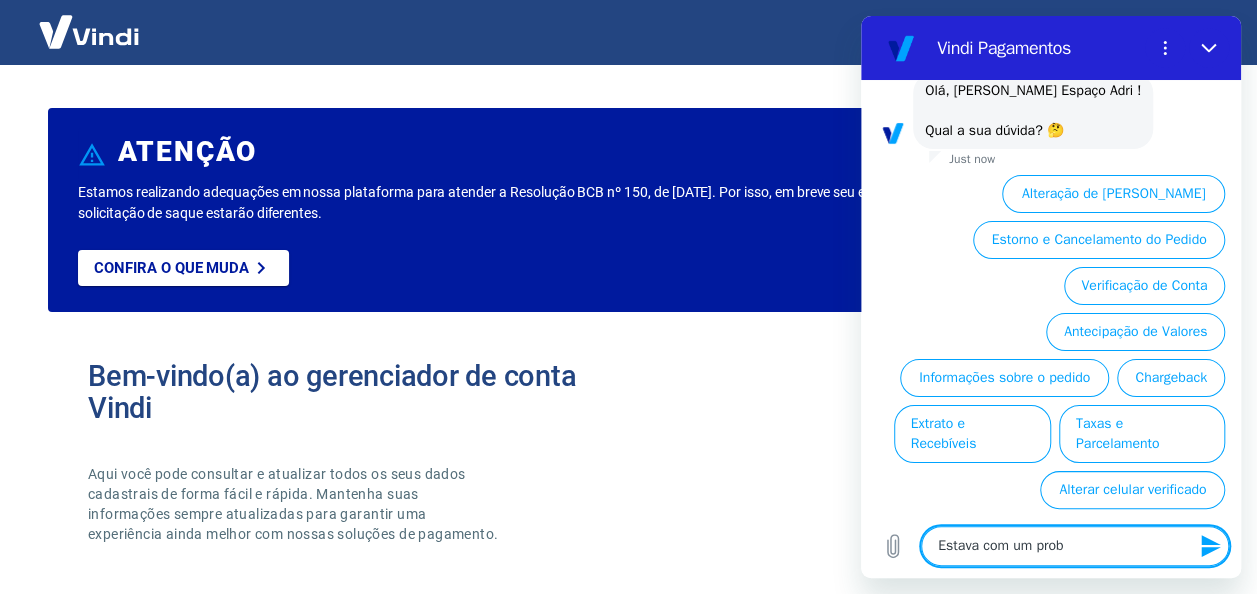 type on "Estava com um pro" 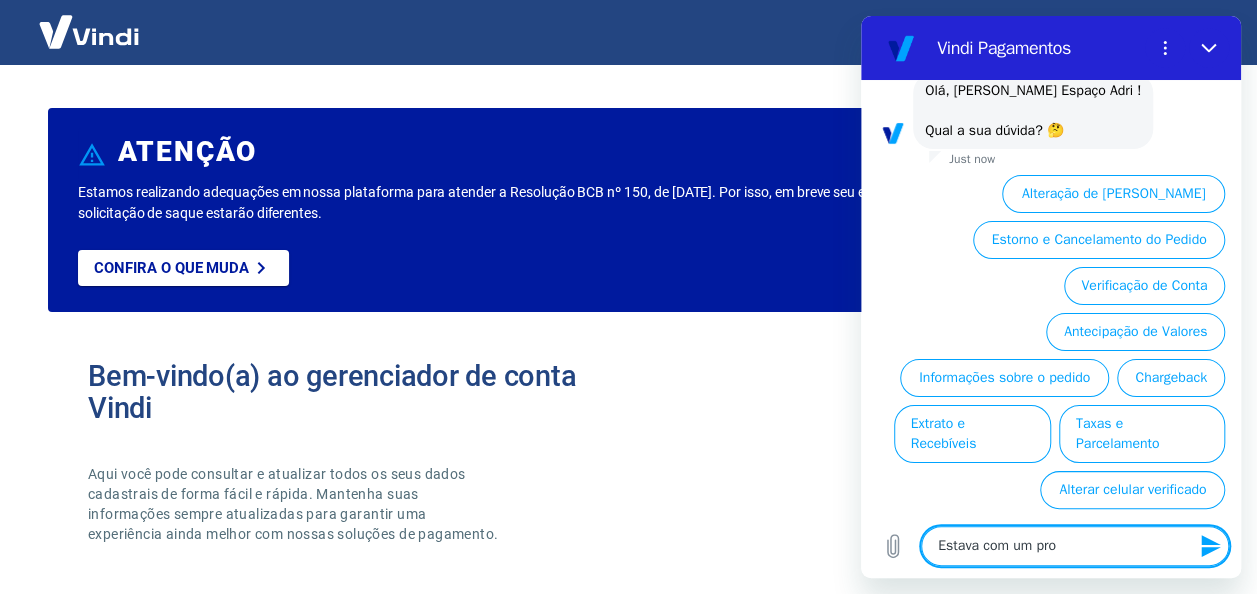 type on "Estava com um pr" 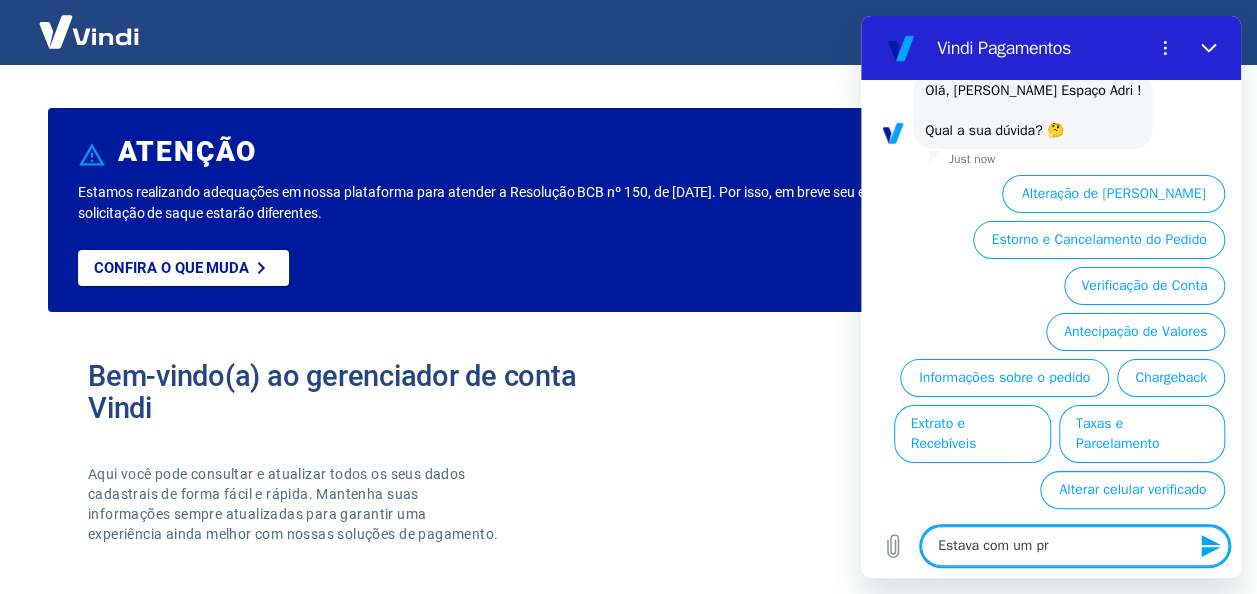type on "Estava com um p" 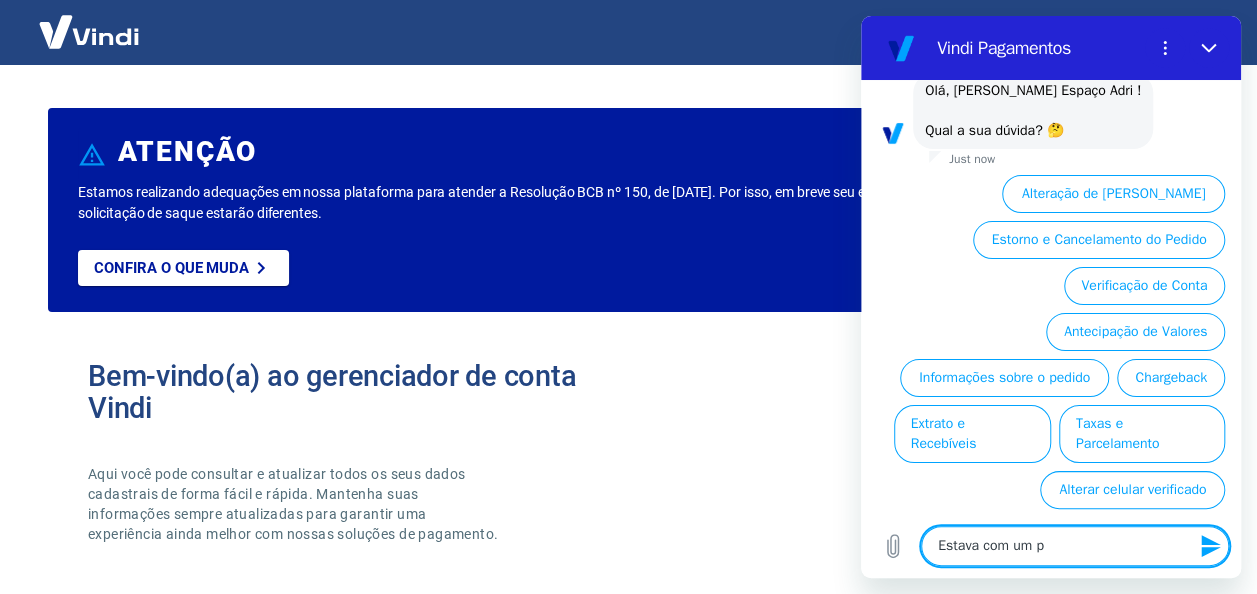 type on "Estava com um" 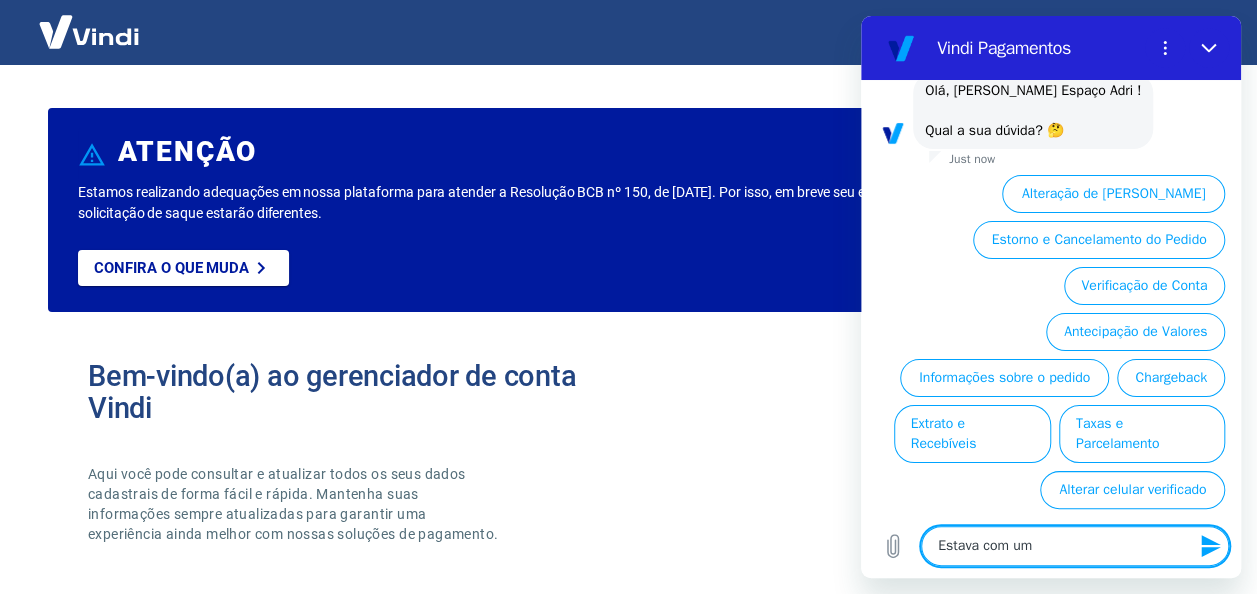 type on "Estava com um" 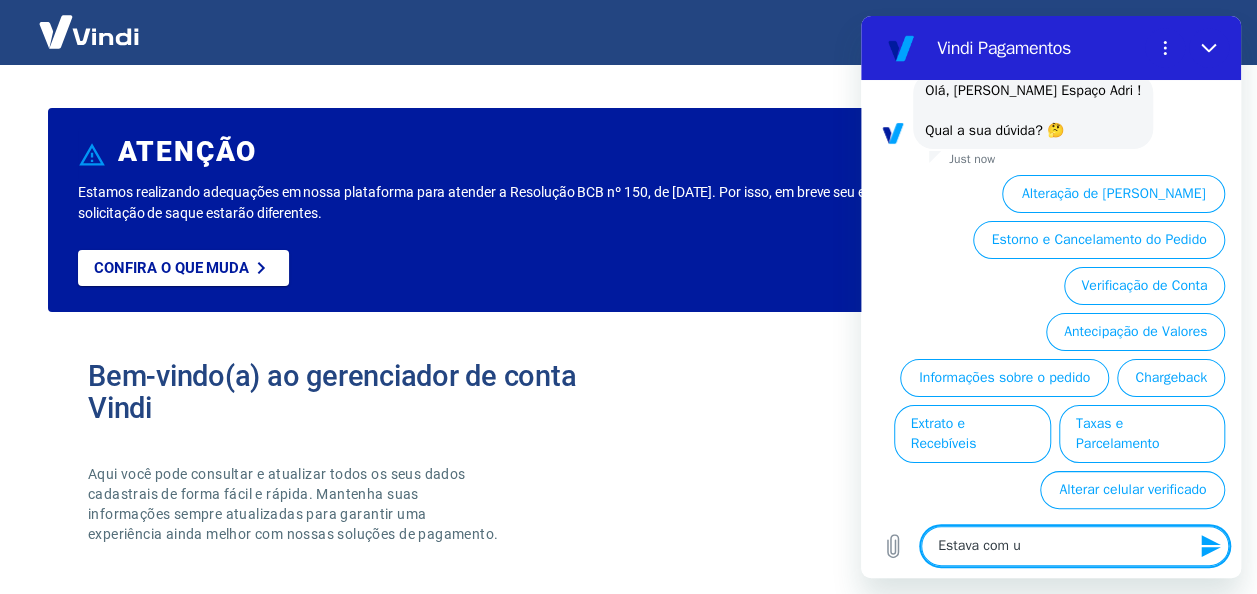 type on "Estava com" 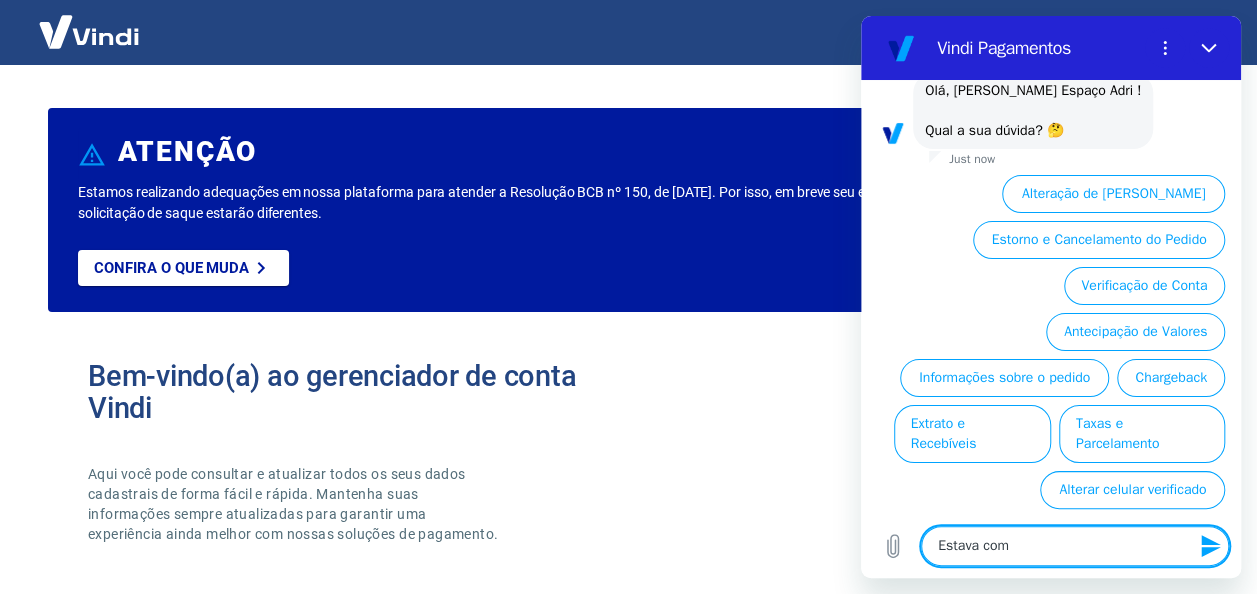 type on "Estava com" 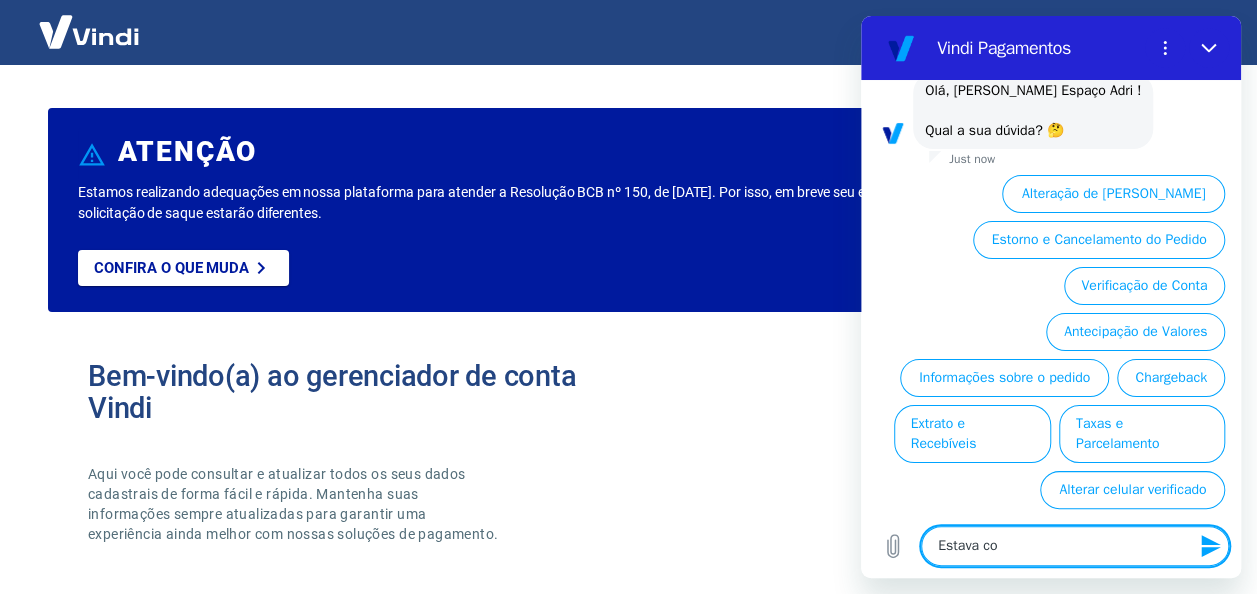 type on "Estava c" 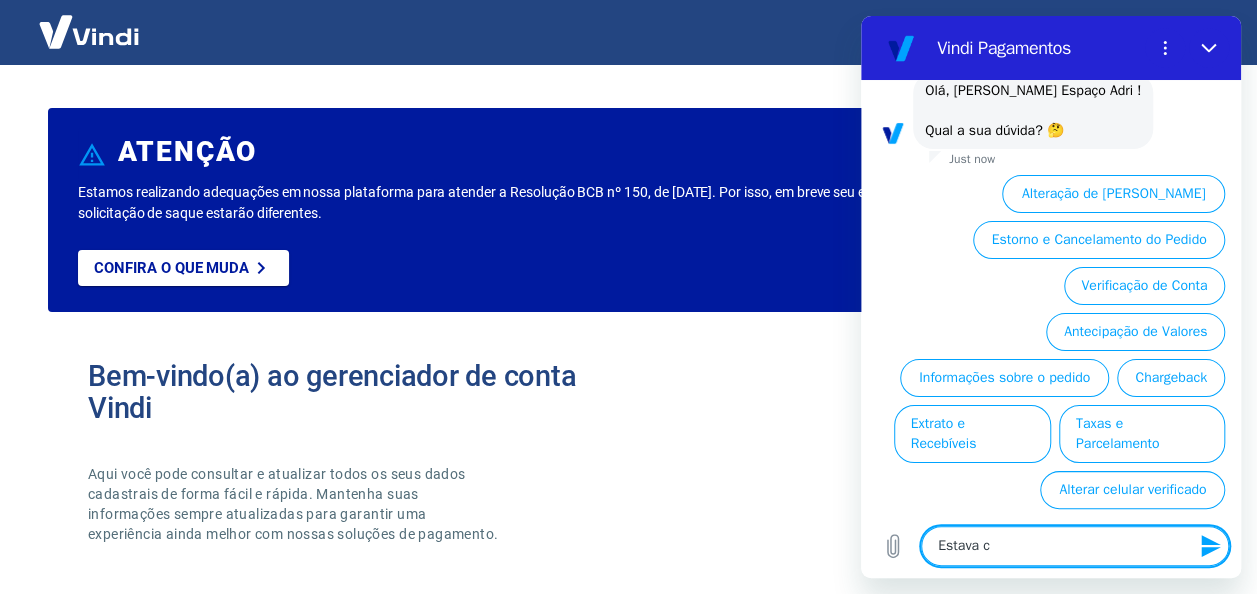 type on "Estava" 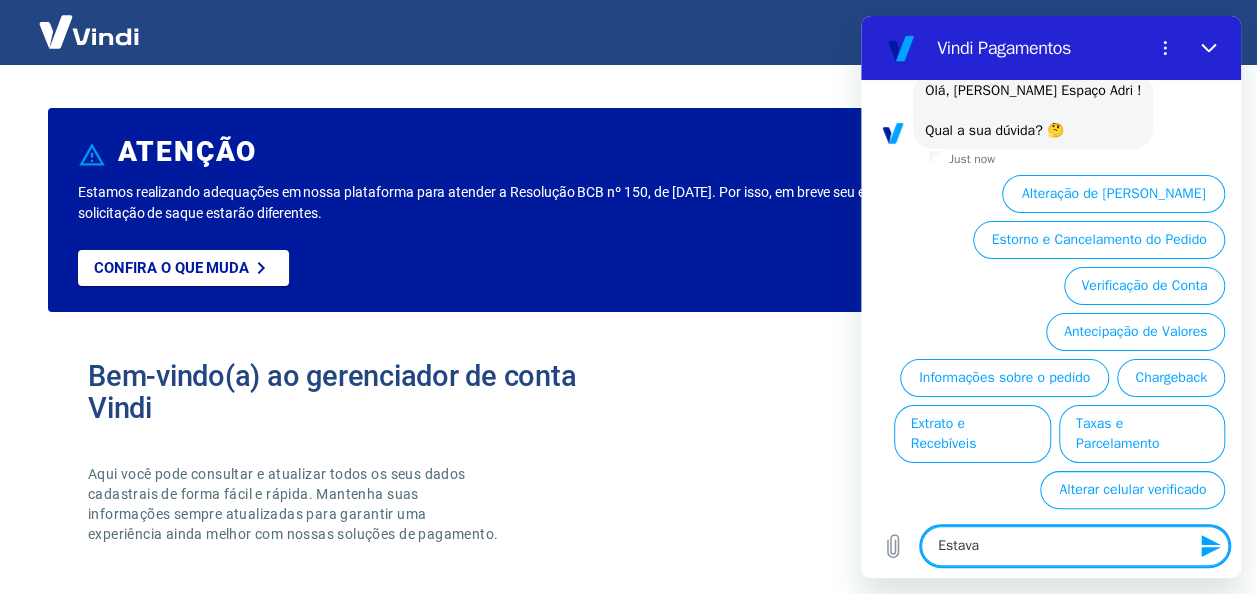 type on "x" 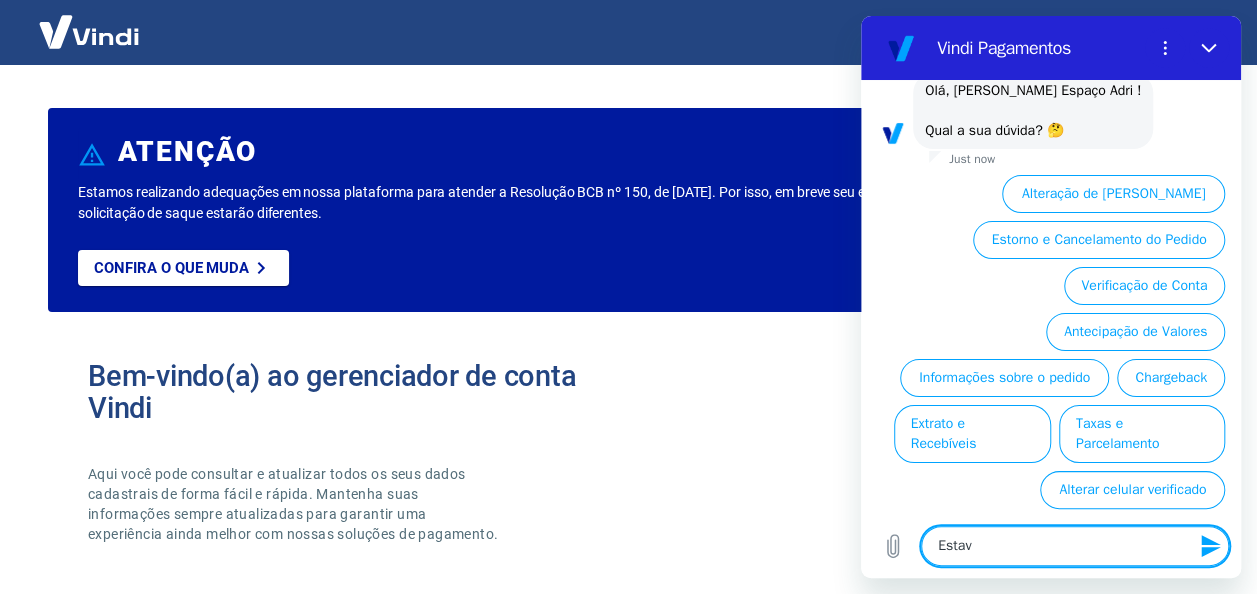 type on "Esta" 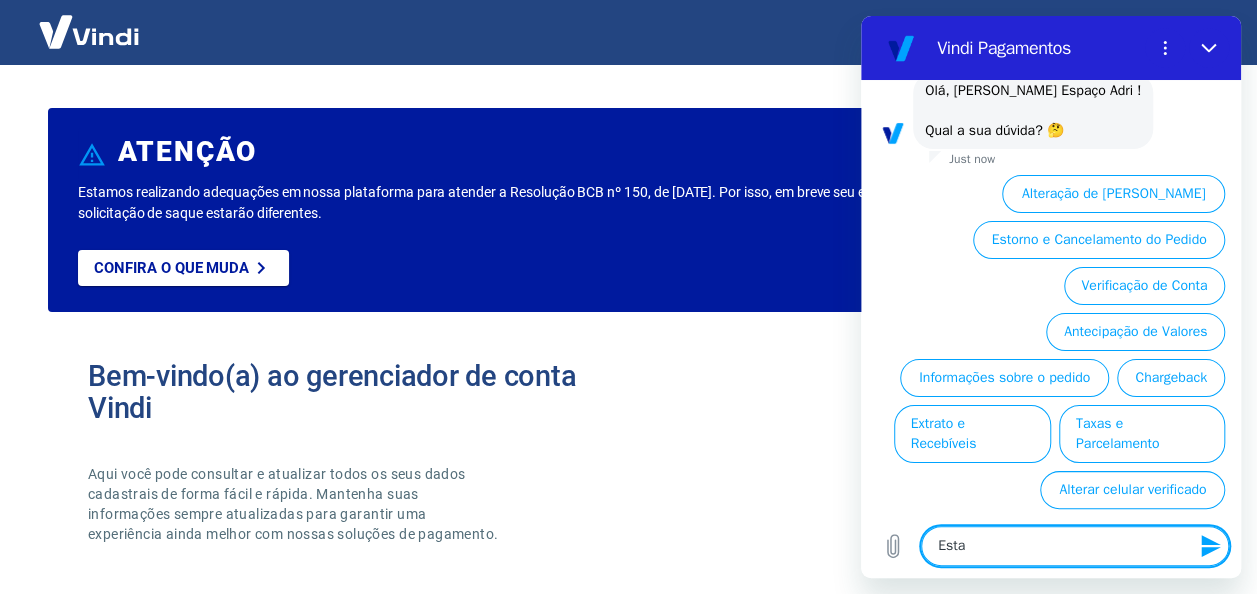 type on "Est" 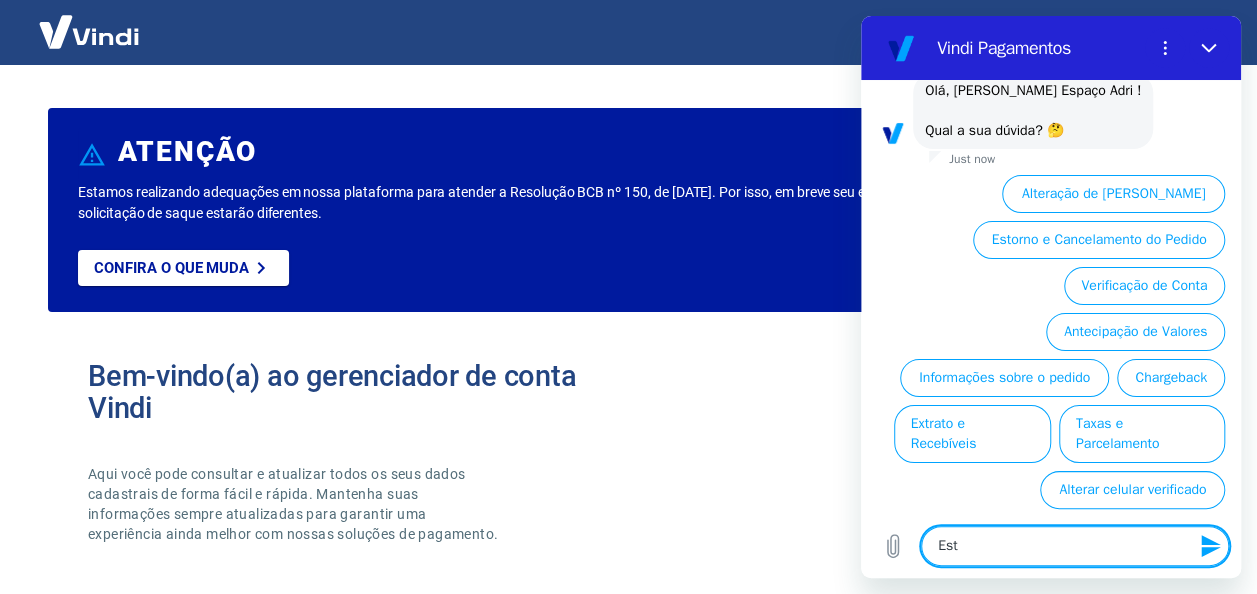 type on "Es" 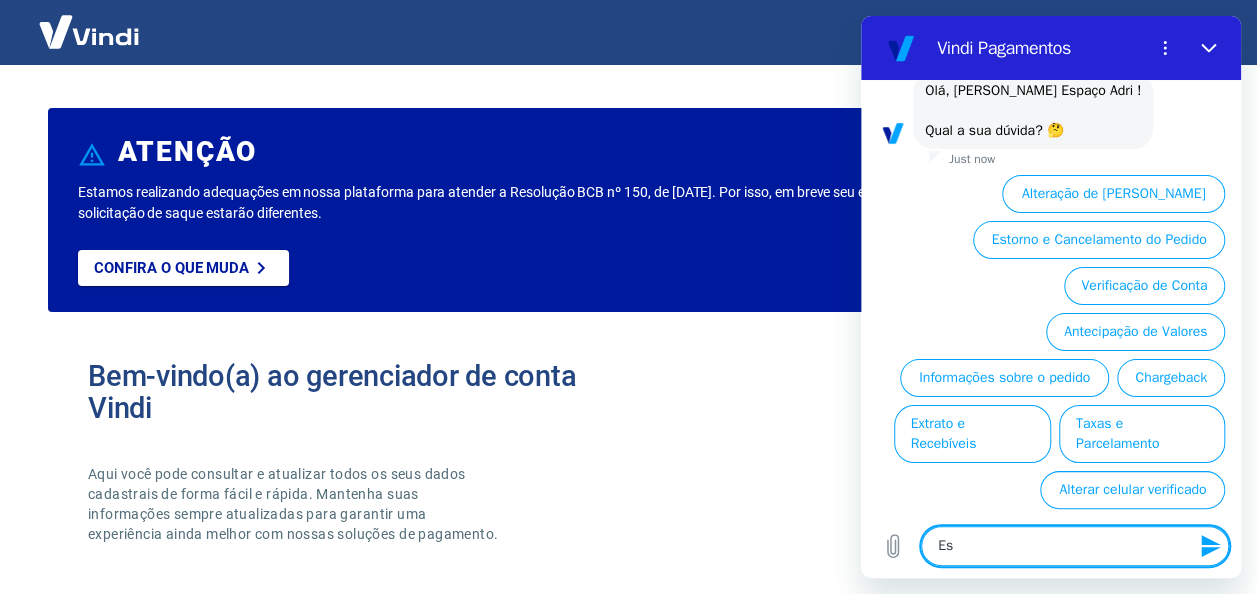type on "E" 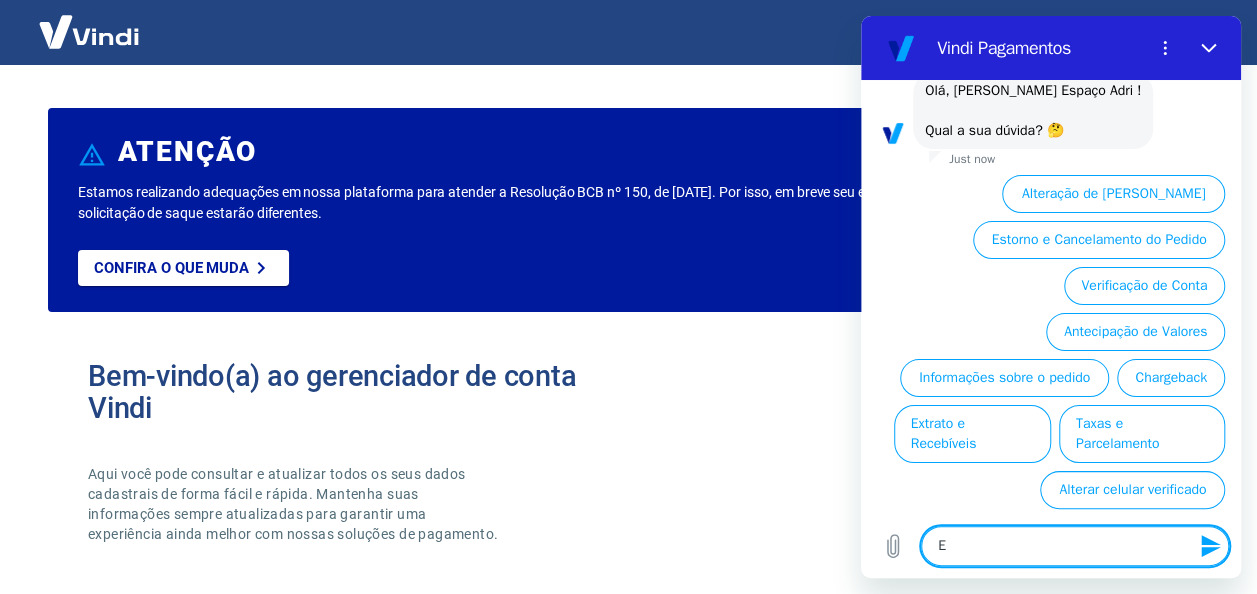 type 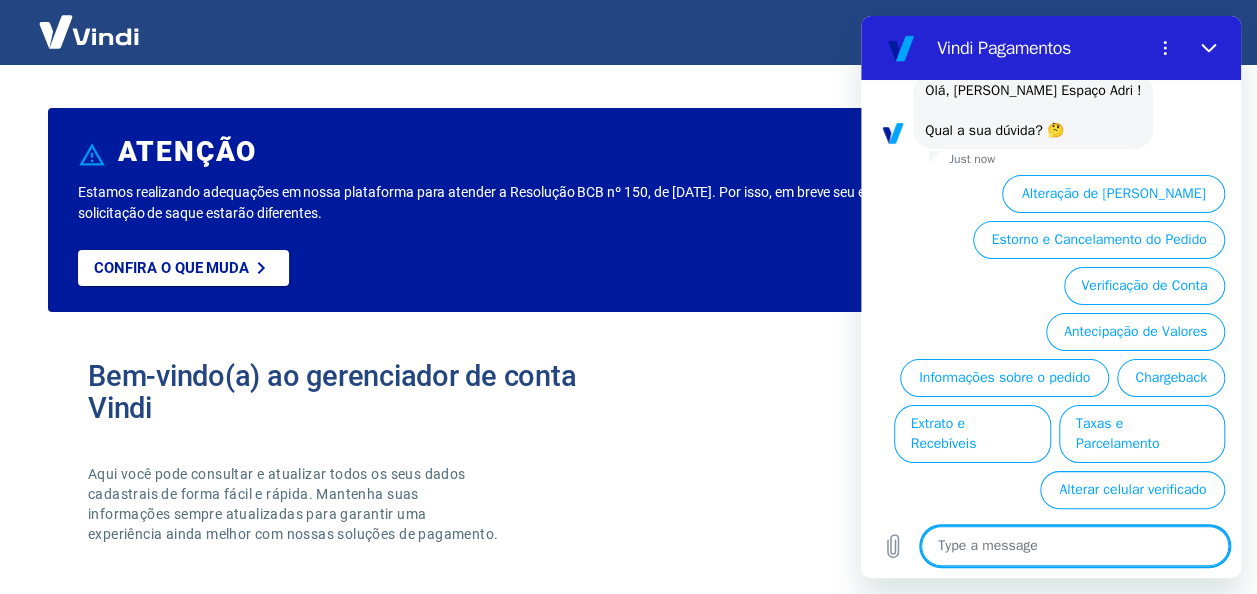 scroll, scrollTop: 154, scrollLeft: 0, axis: vertical 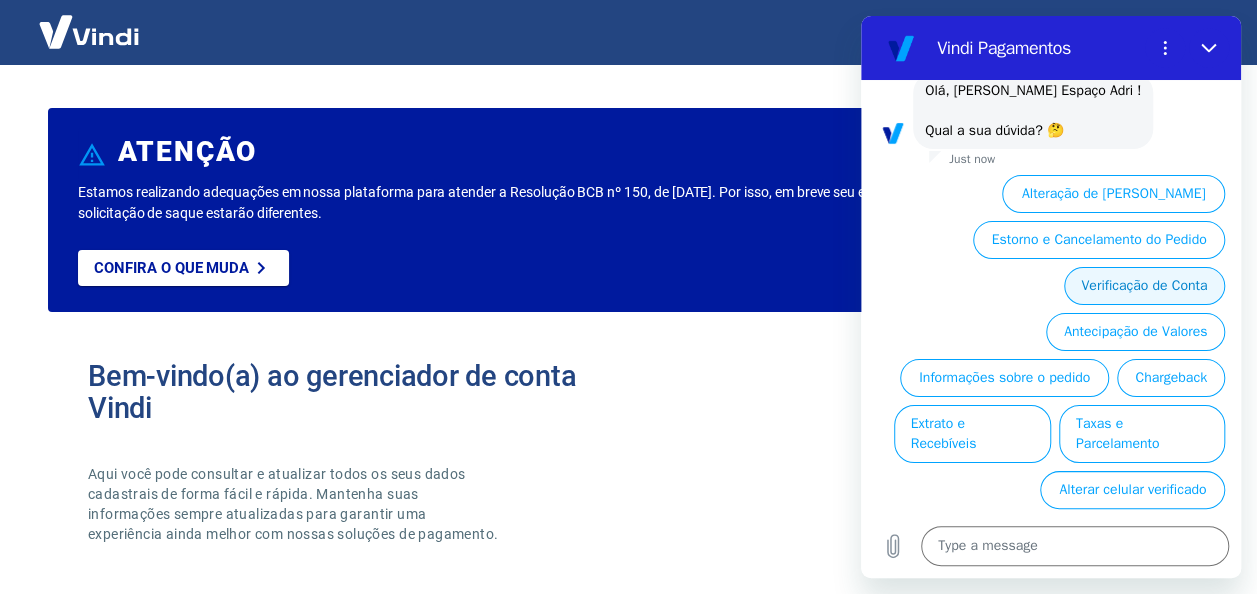 click on "Verificação de Conta" at bounding box center [1144, 286] 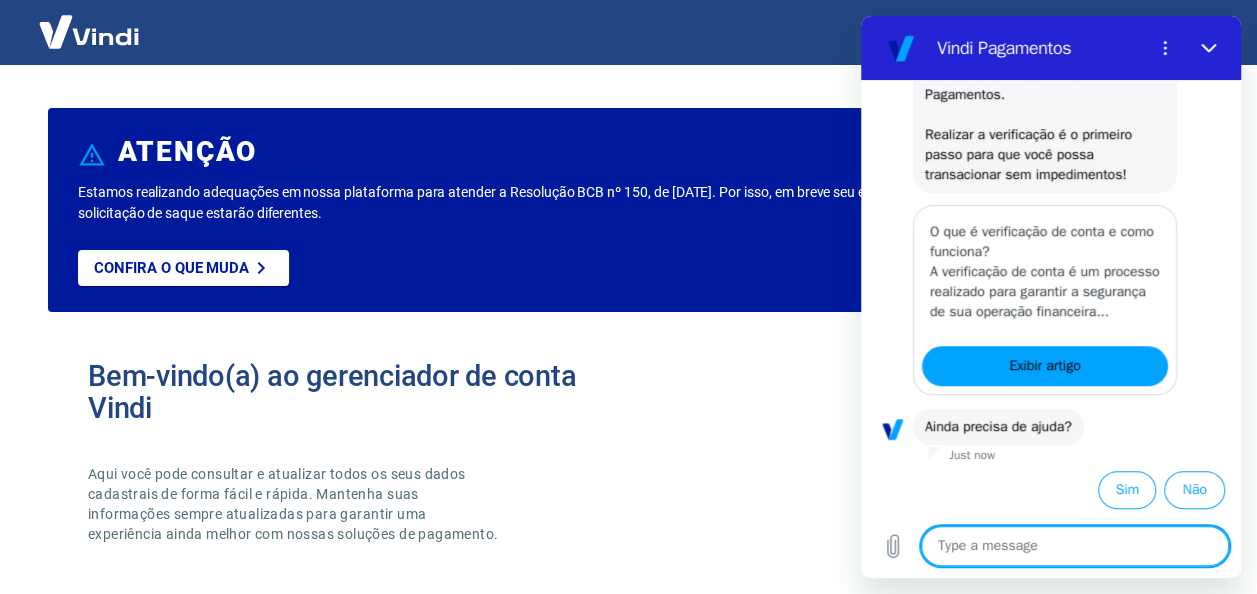 scroll, scrollTop: 402, scrollLeft: 0, axis: vertical 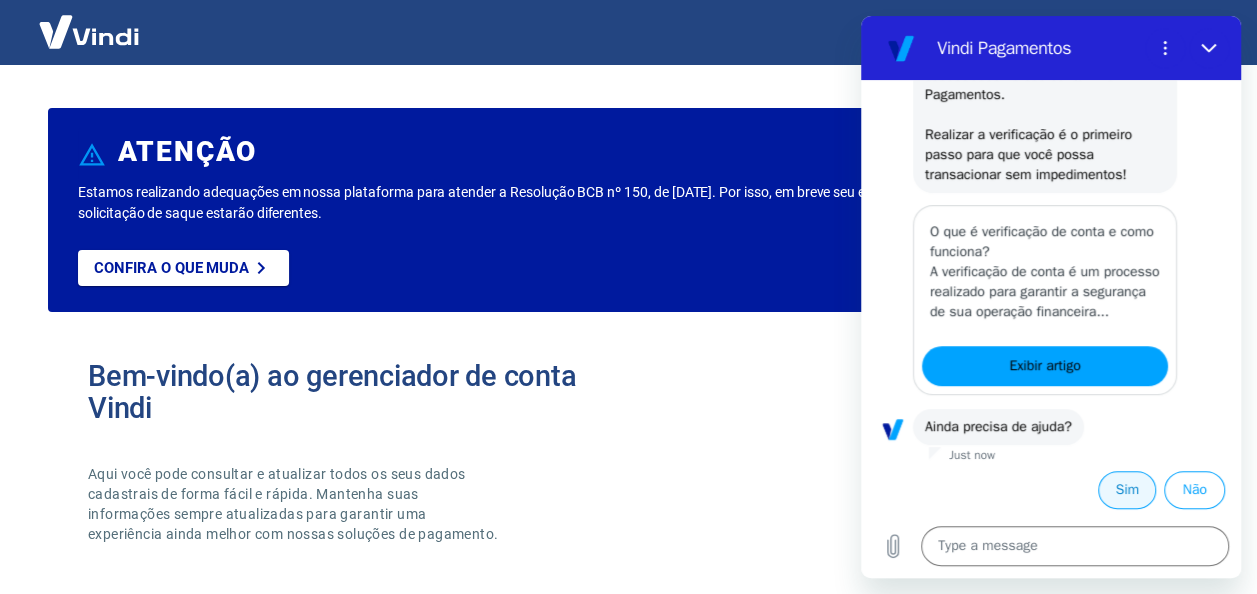 click on "Sim" at bounding box center (1127, 490) 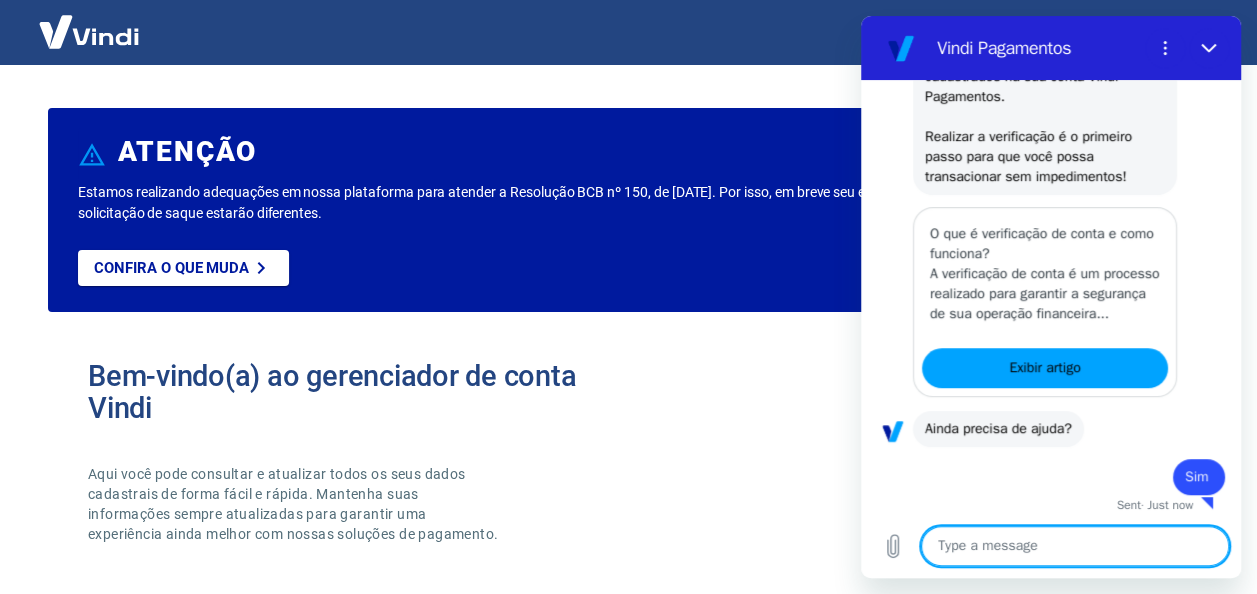 scroll, scrollTop: 404, scrollLeft: 0, axis: vertical 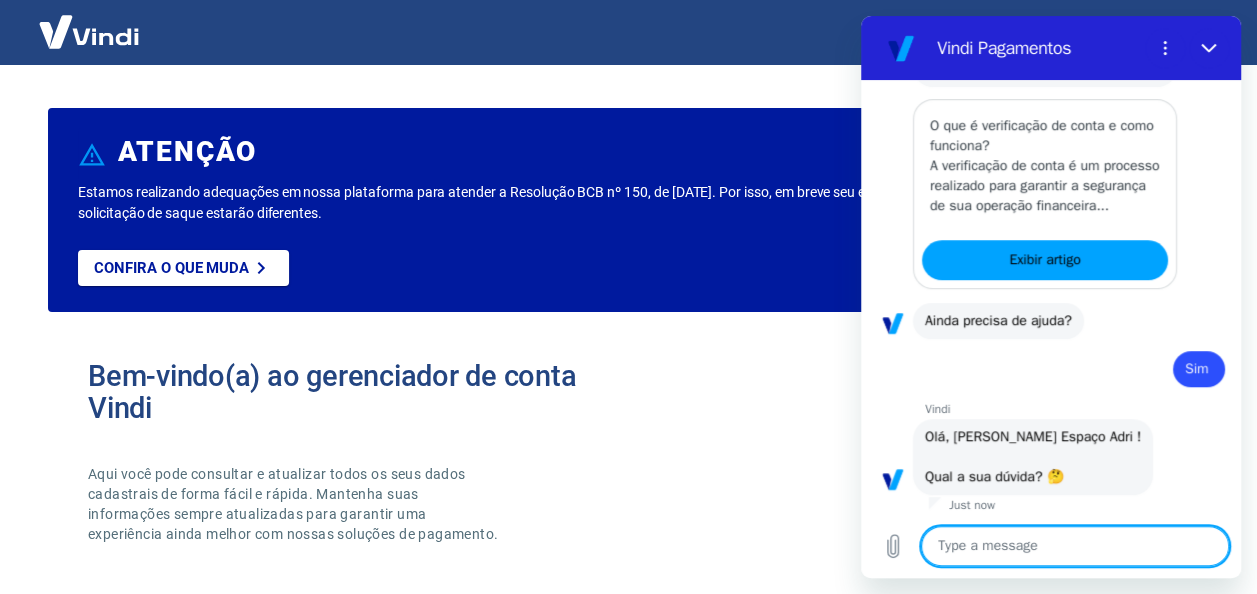 type on "x" 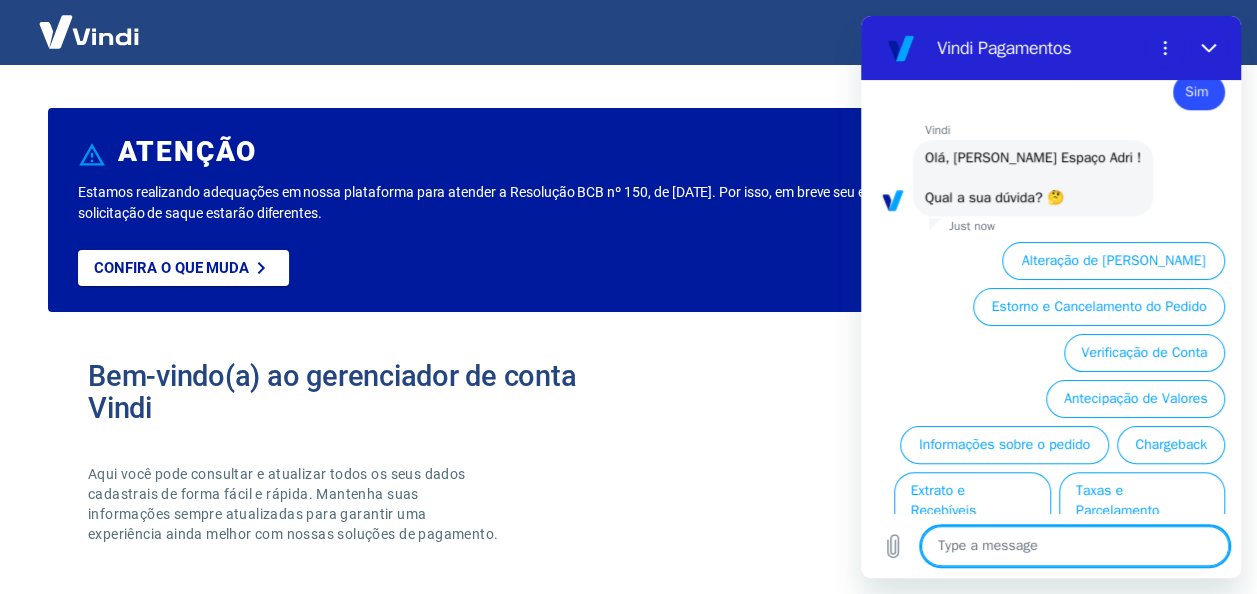 scroll, scrollTop: 893, scrollLeft: 0, axis: vertical 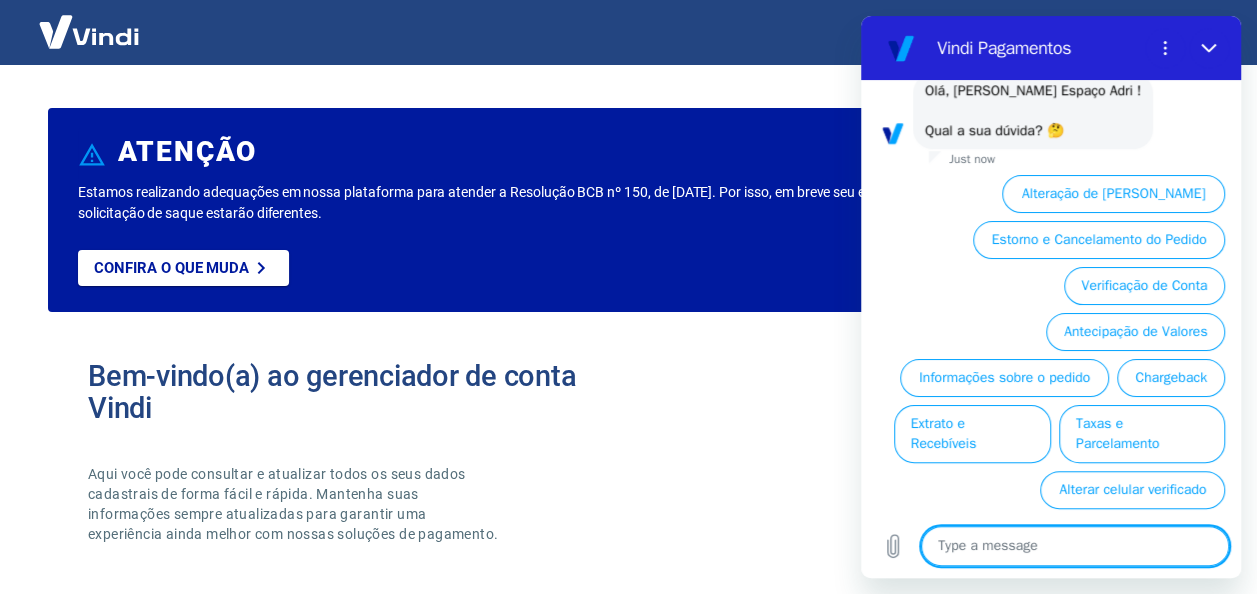 type on "P" 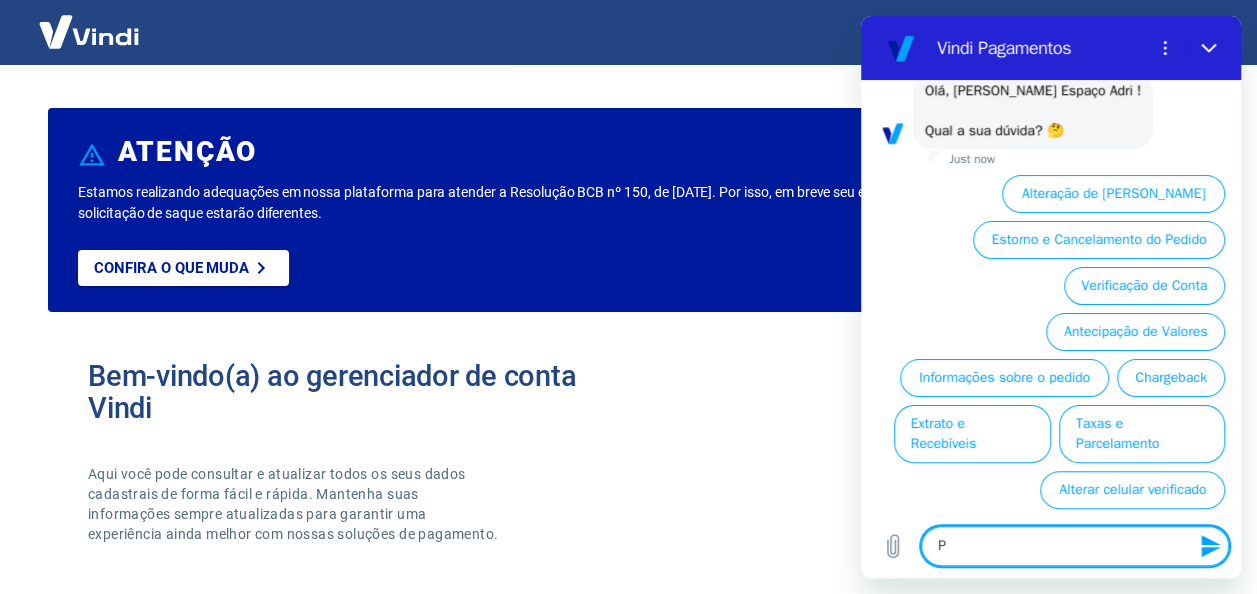 type on "Pr" 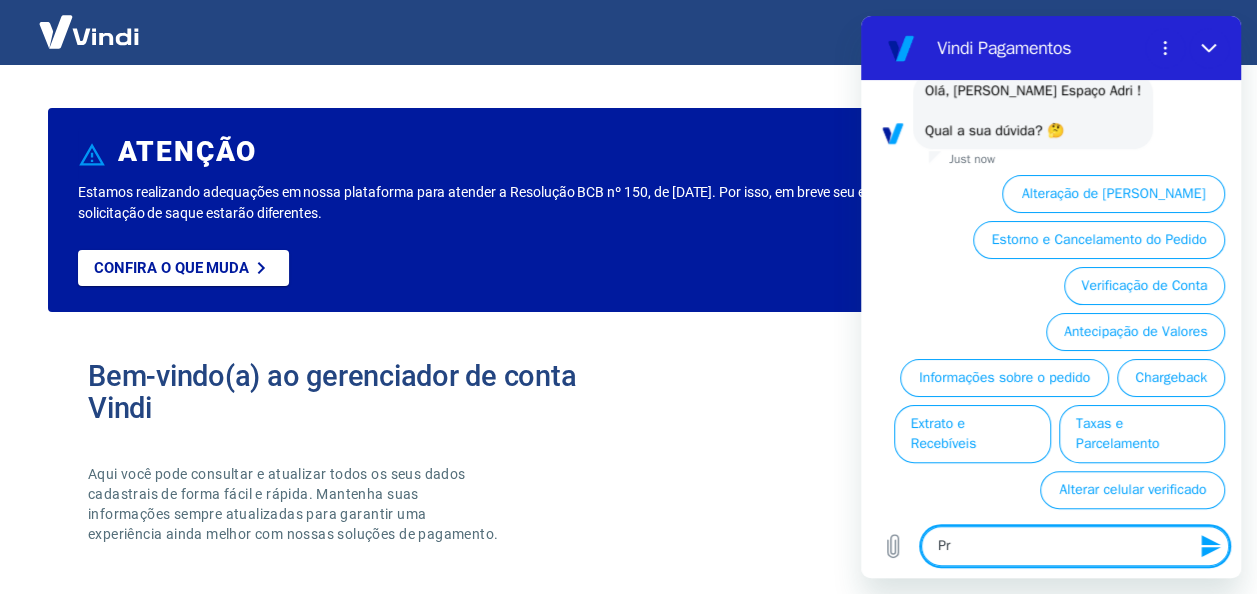 type on "x" 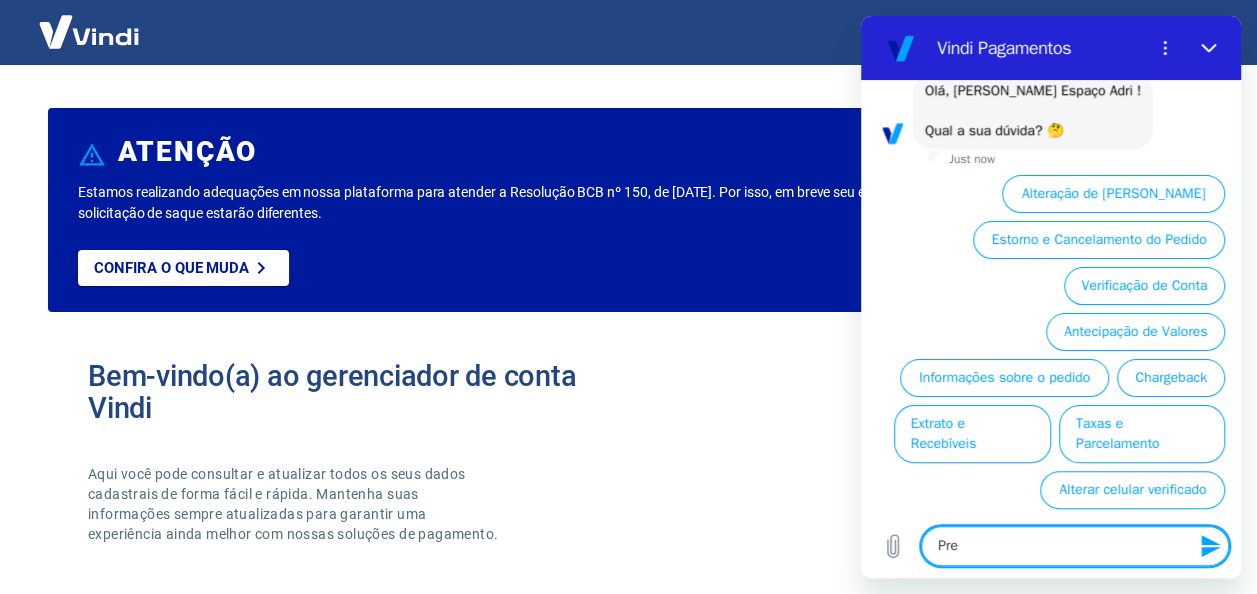 type on "Prec" 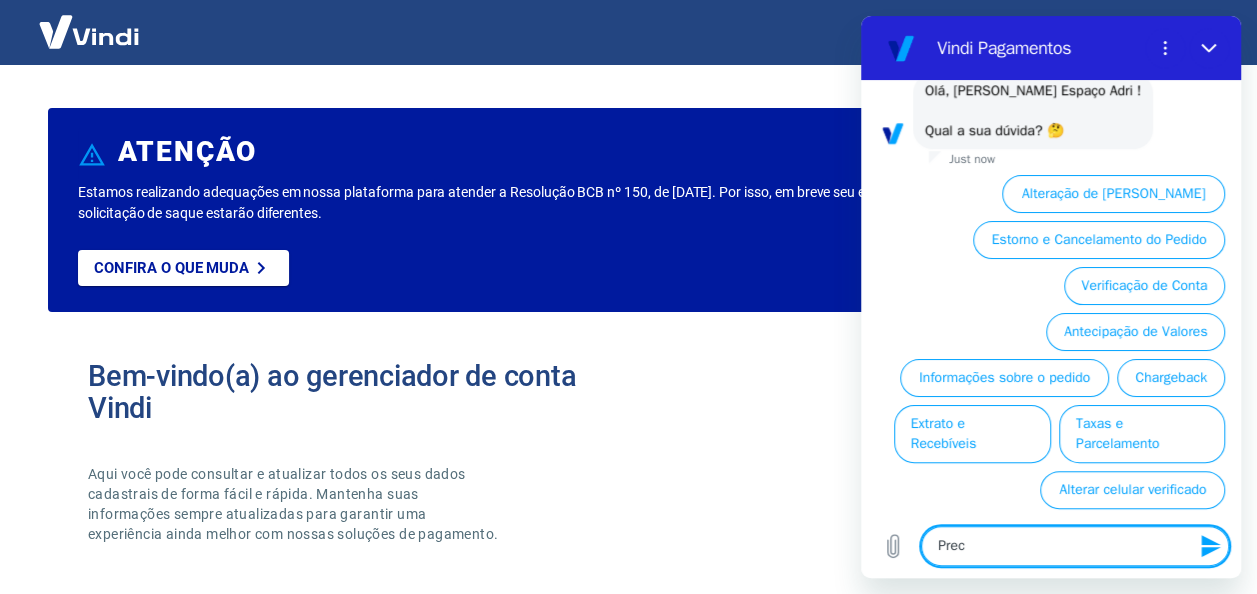 type on "Preci" 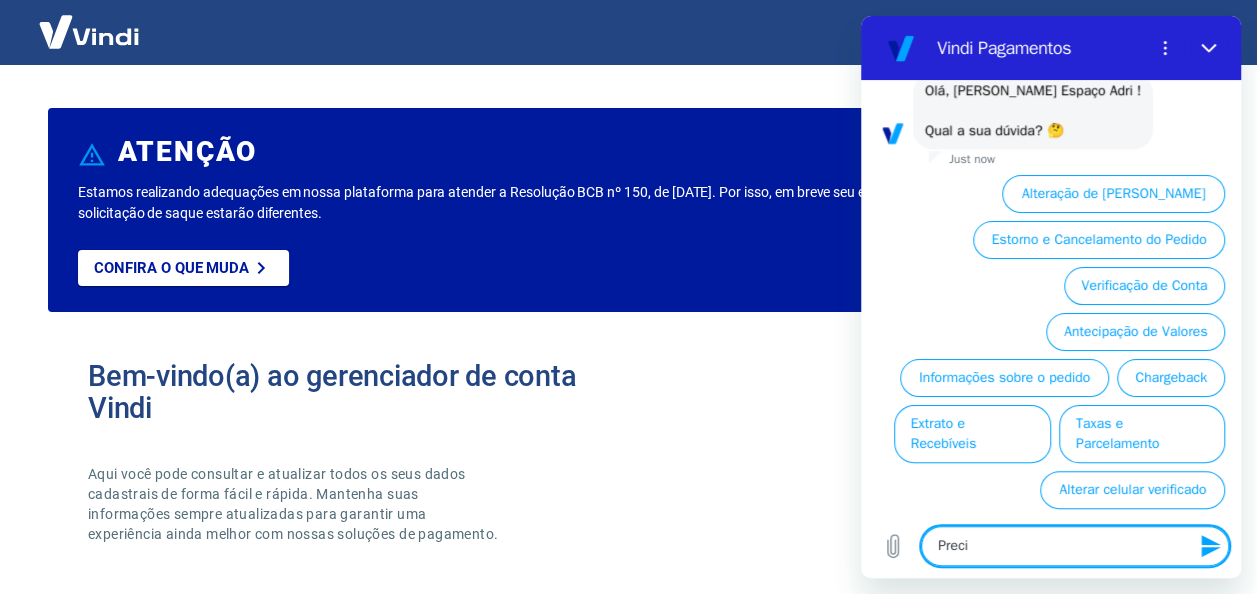 type on "Precis" 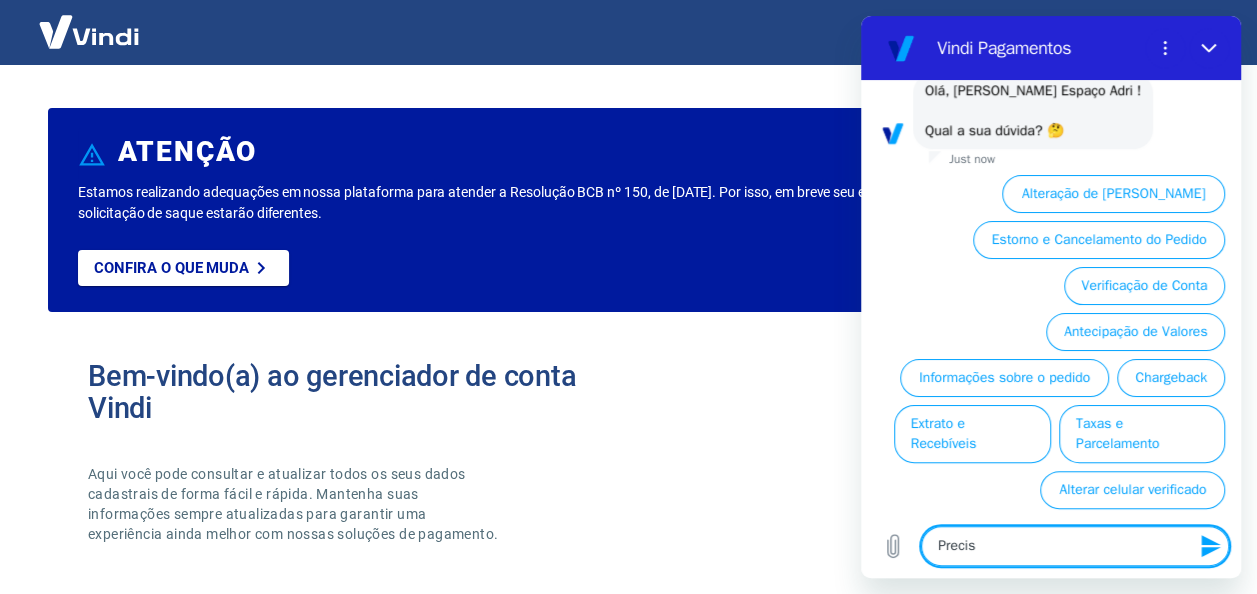 type on "Preciso" 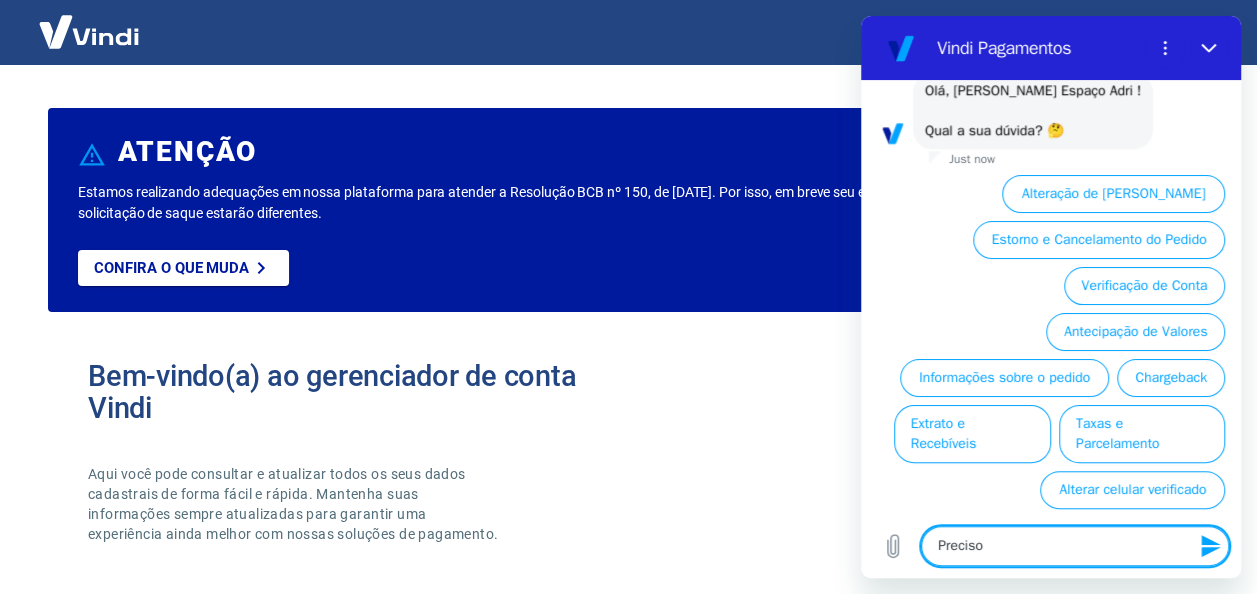 type on "Preciso" 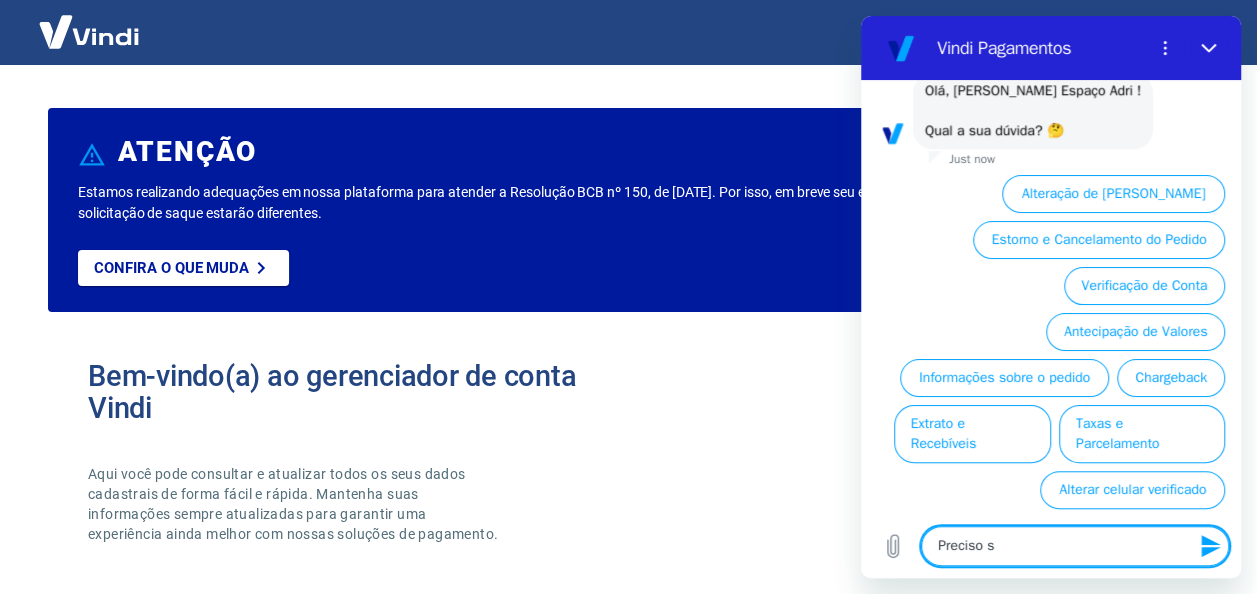 type on "Preciso sa" 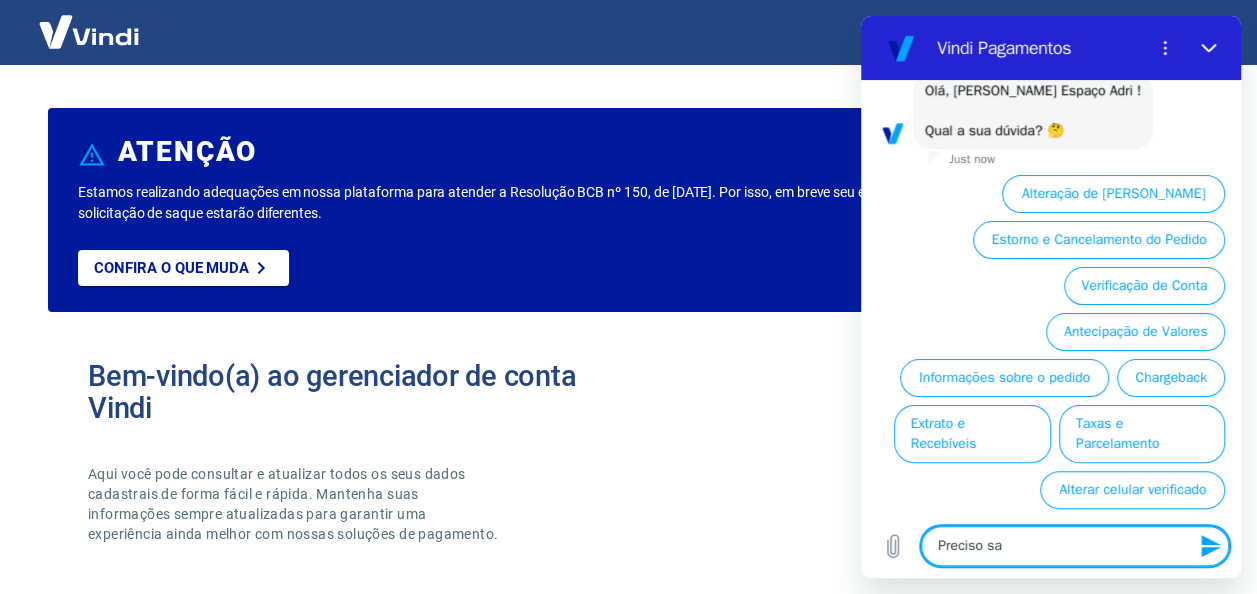 type on "Preciso sab" 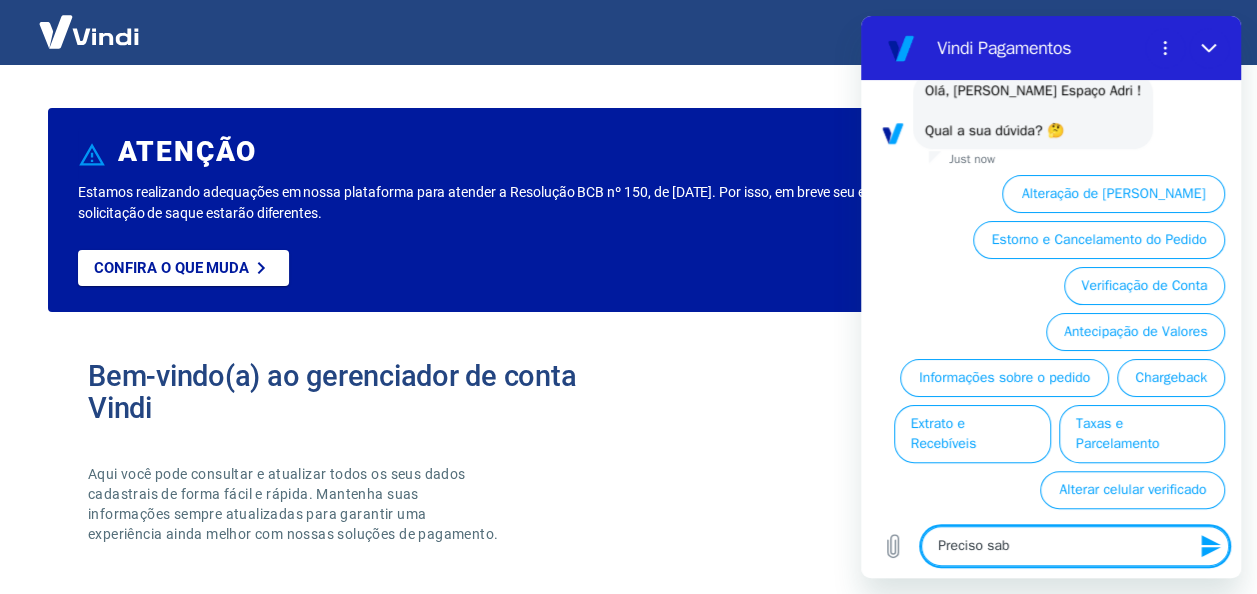 type on "Preciso sa" 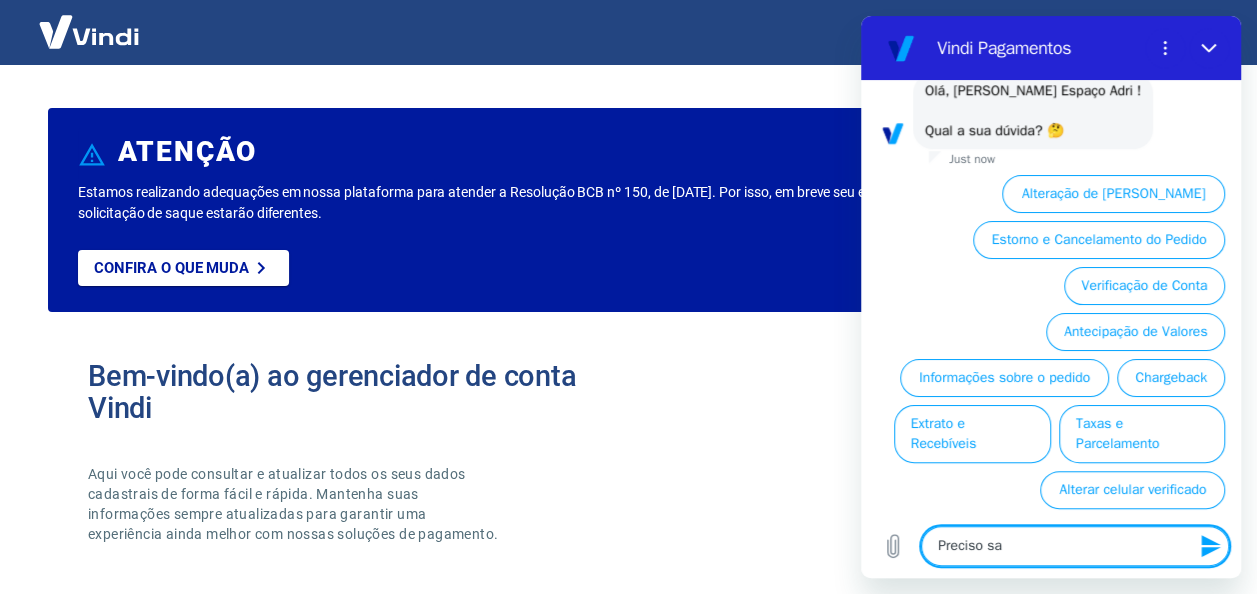 type on "Preciso s" 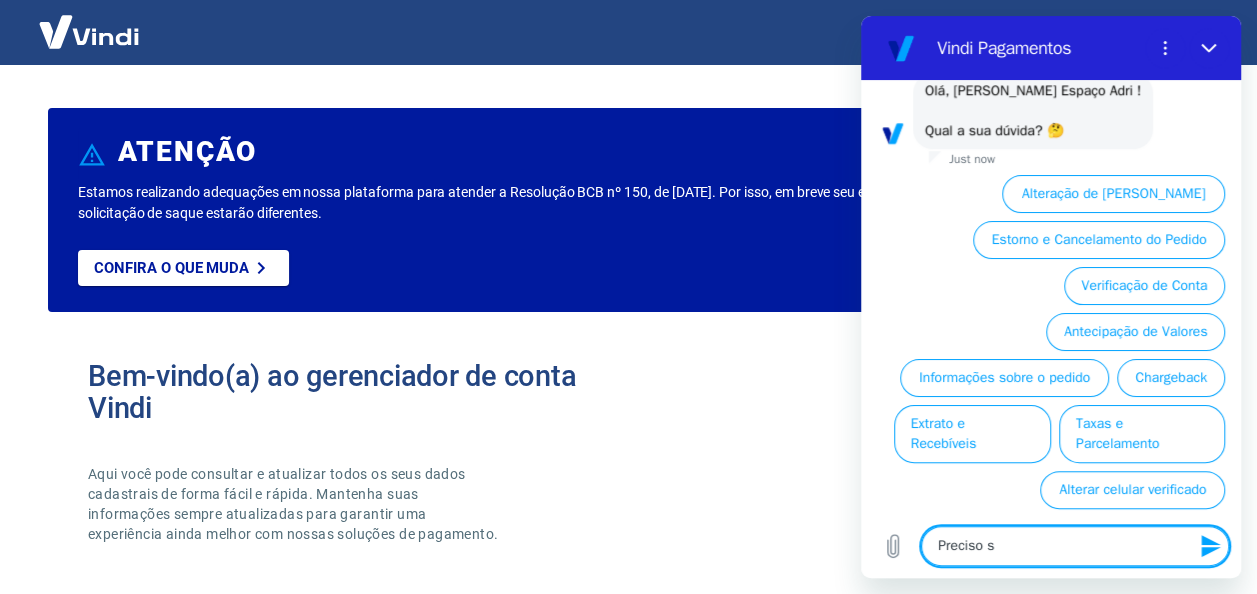 type on "Preciso" 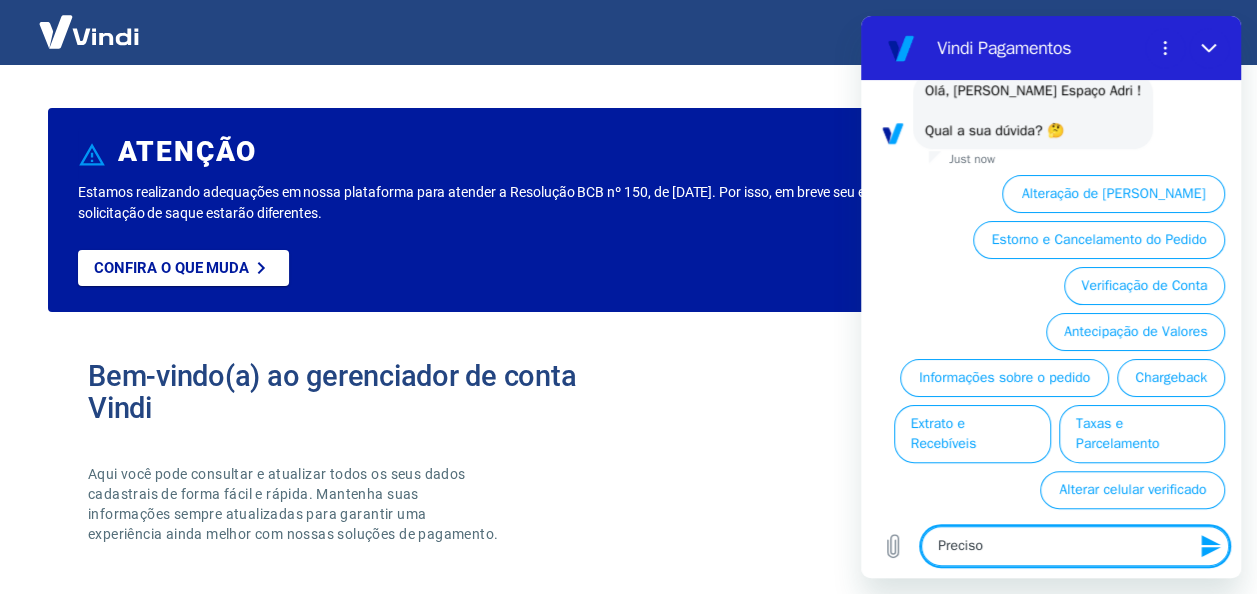 type on "Preciso" 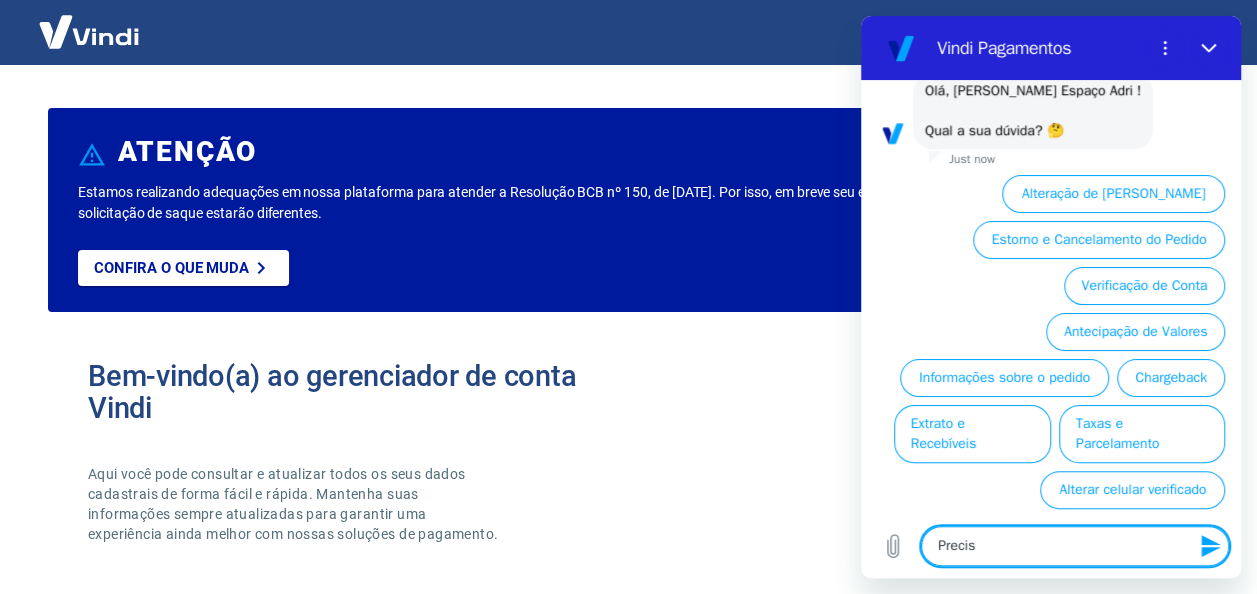 type on "Preci" 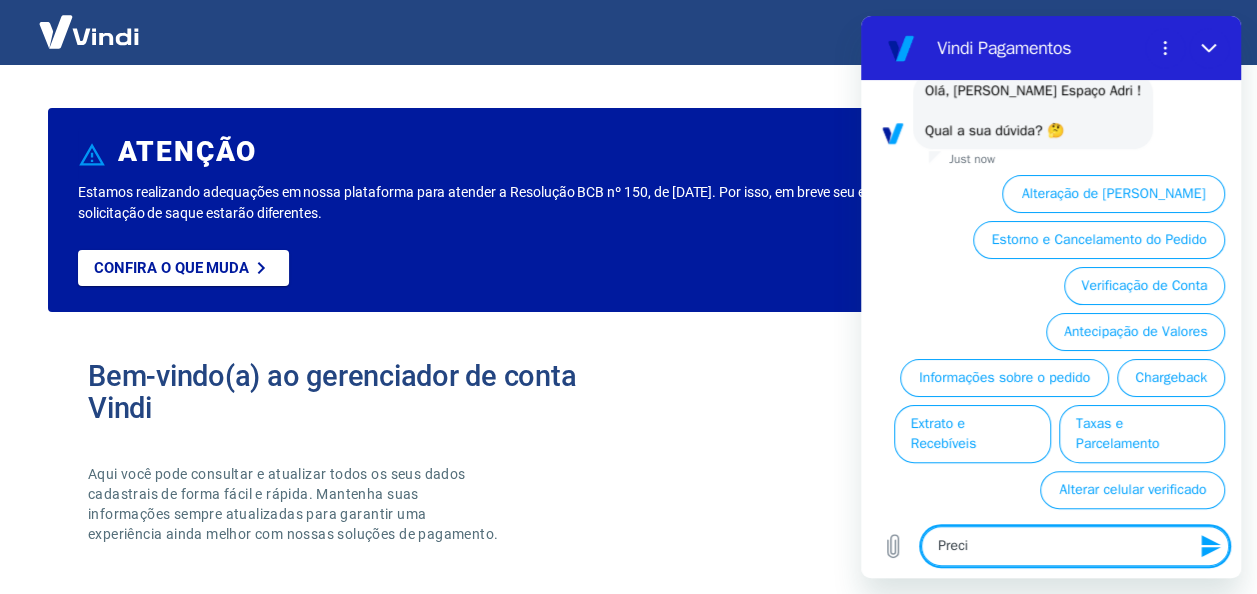 type on "Prec" 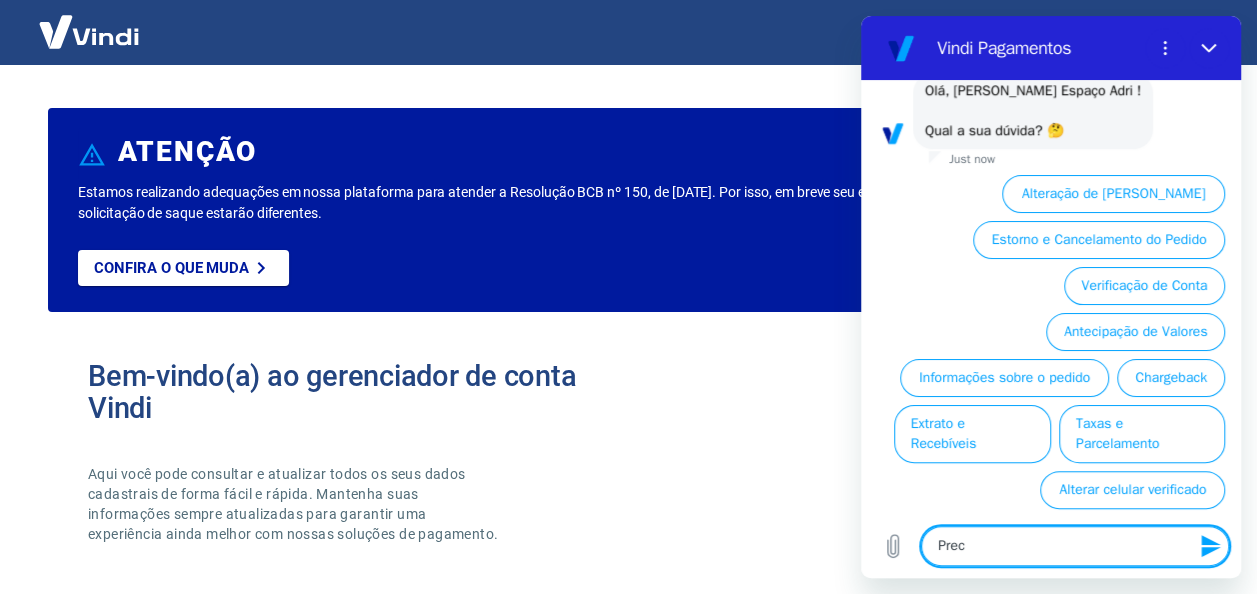 type on "Pre" 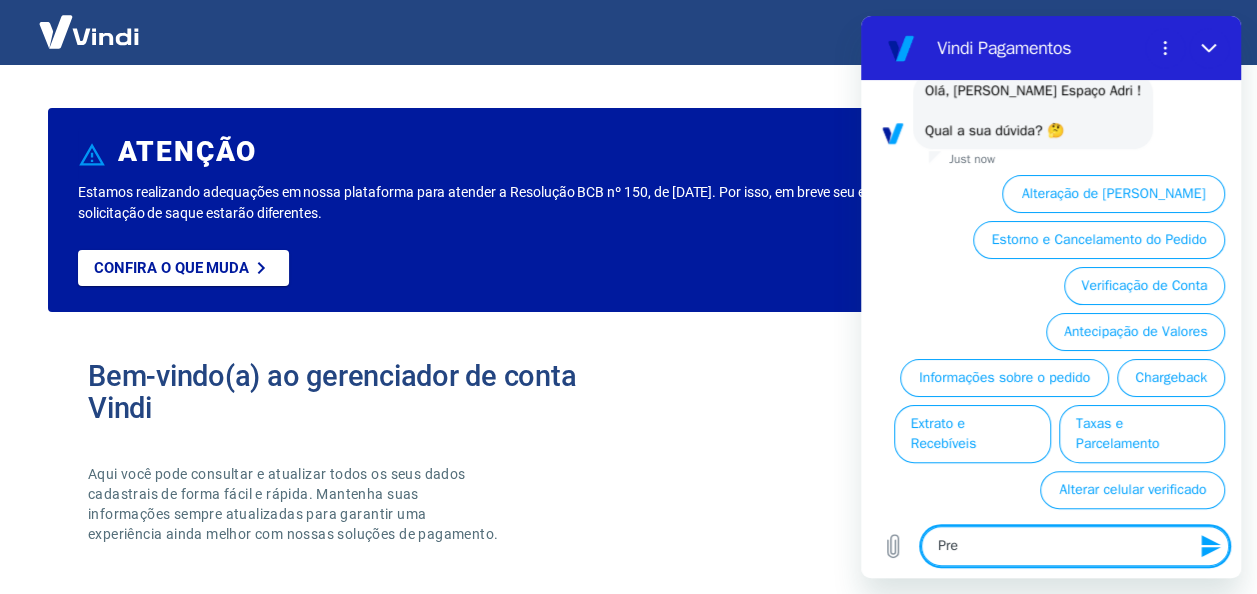 type on "Pr" 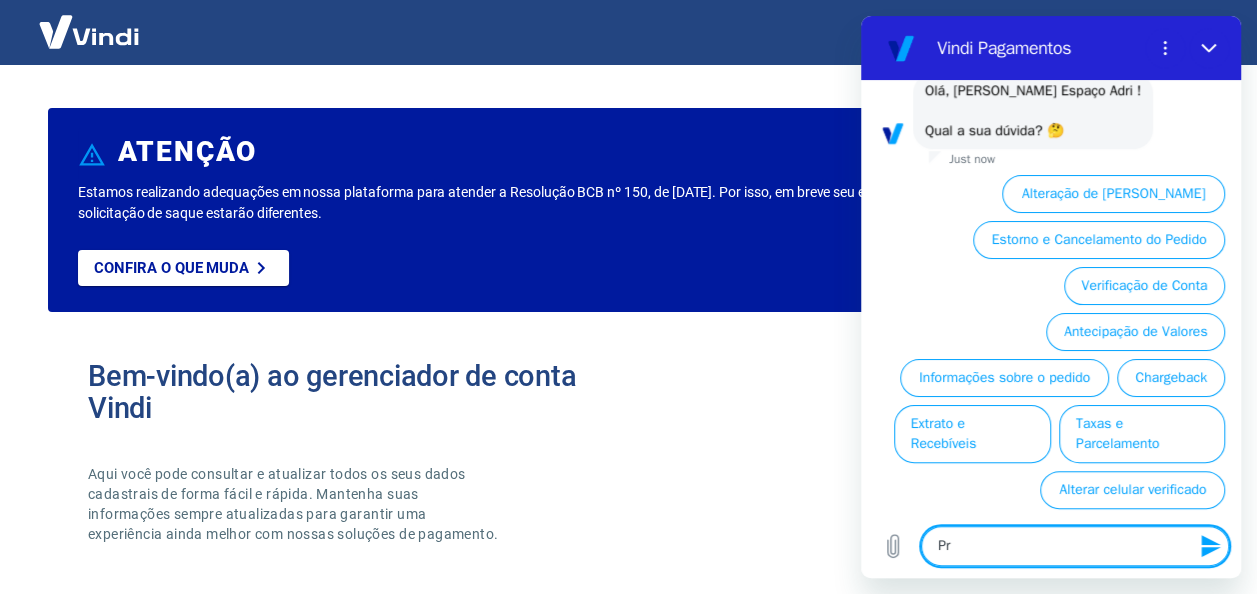 type on "P" 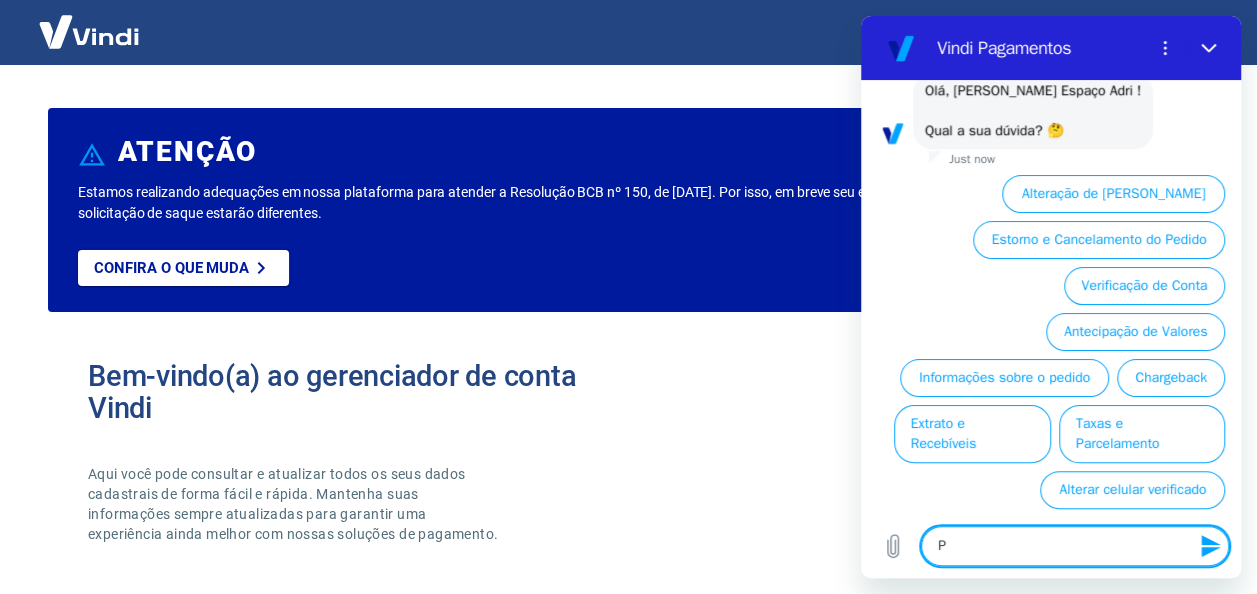 type 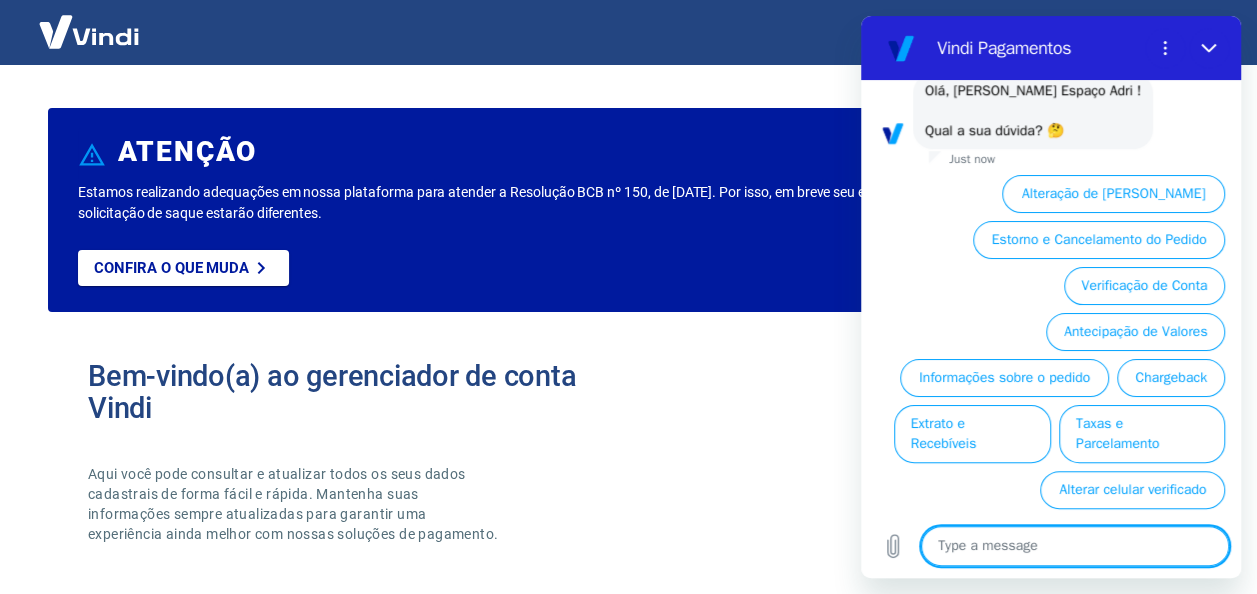 type on "N" 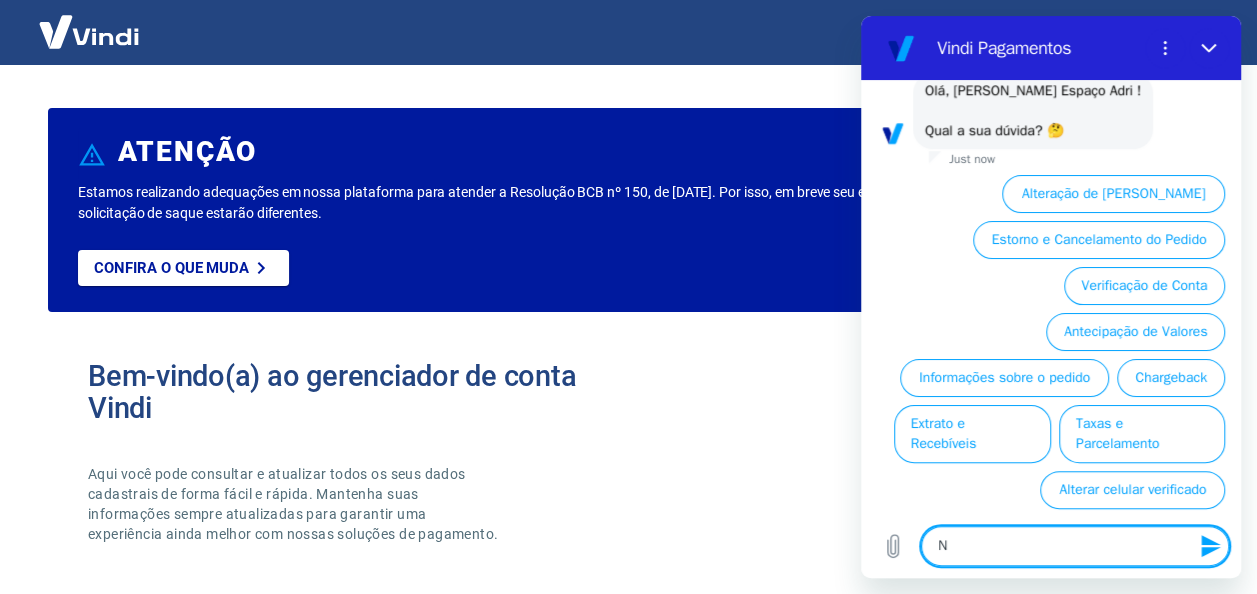 type on "Nã" 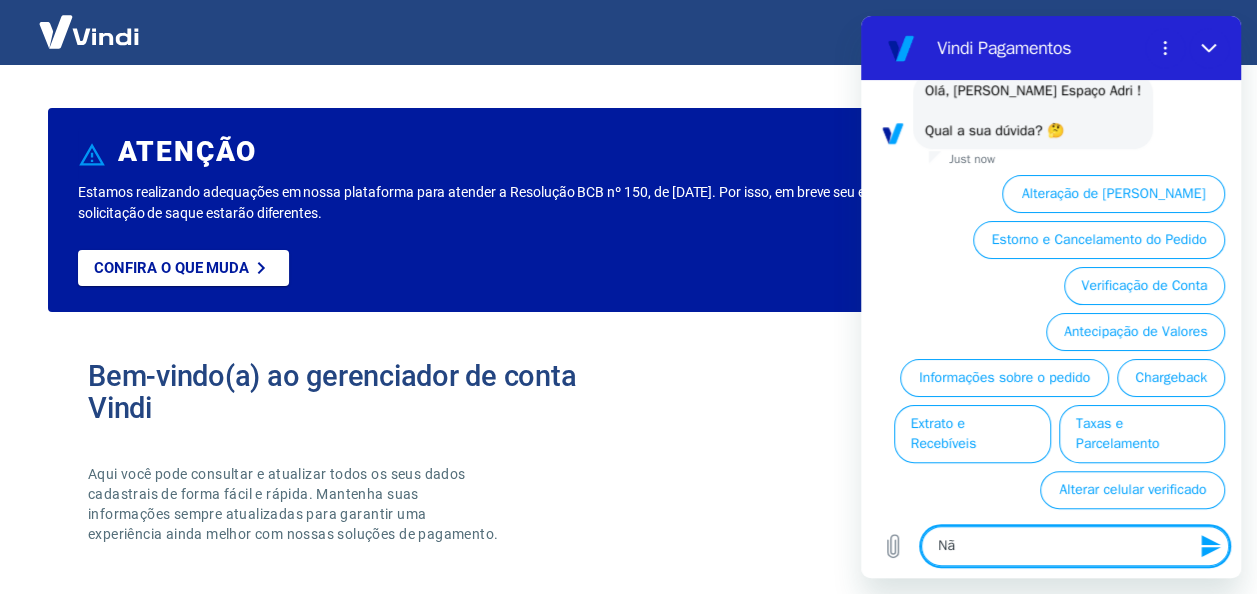 type on "Não" 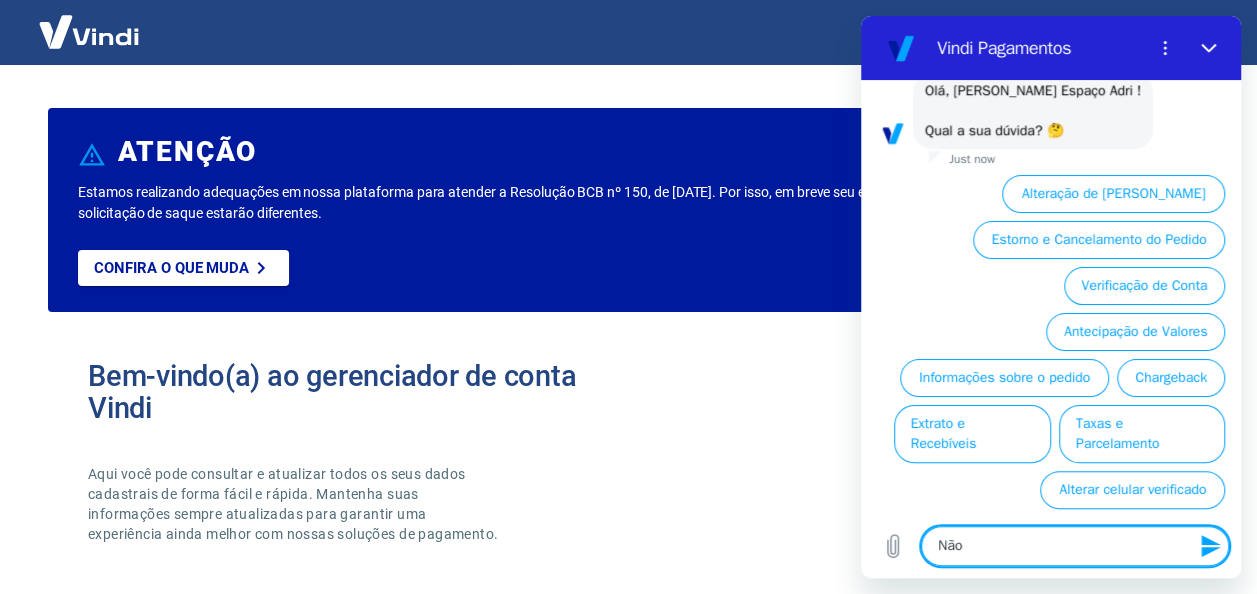 type on "Nã" 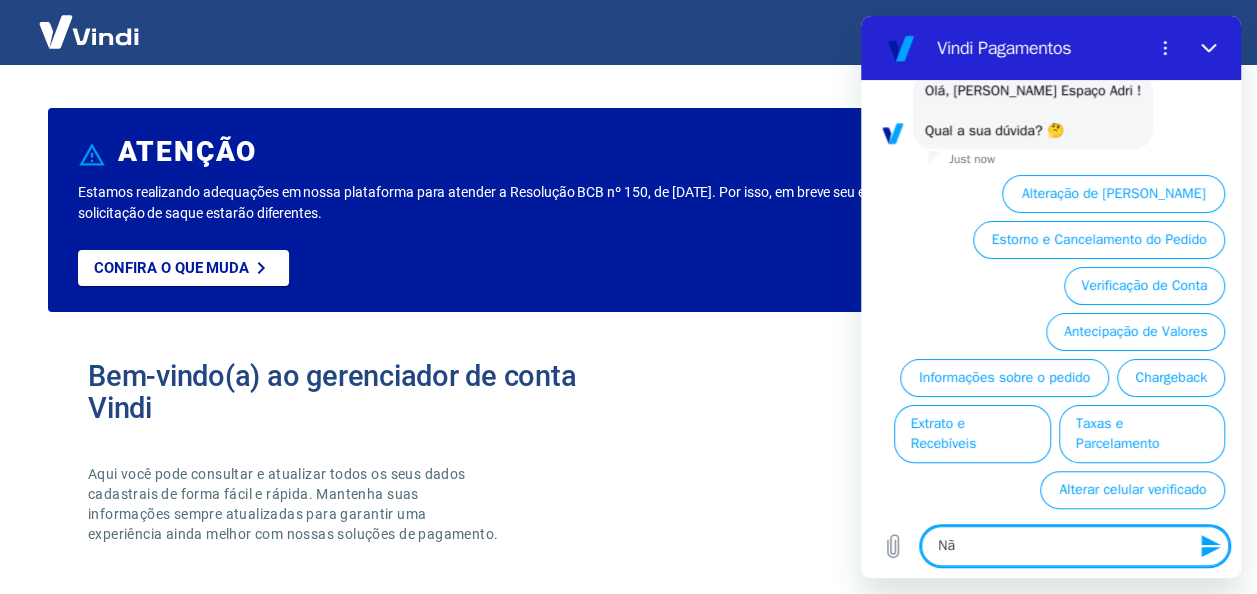 type on "N" 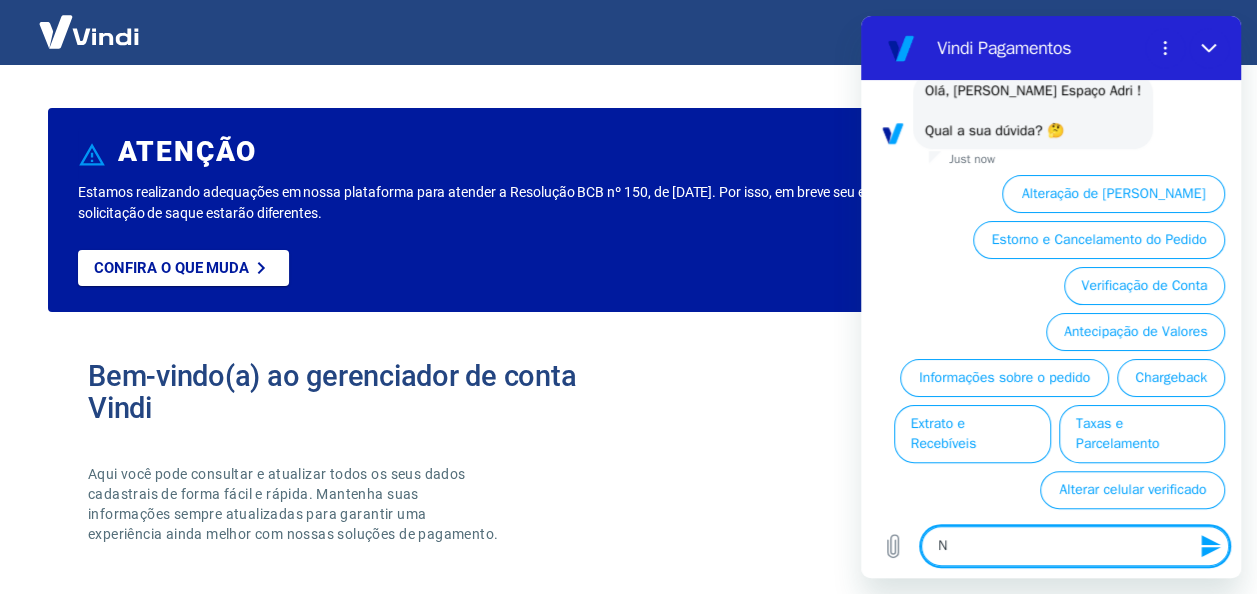 type 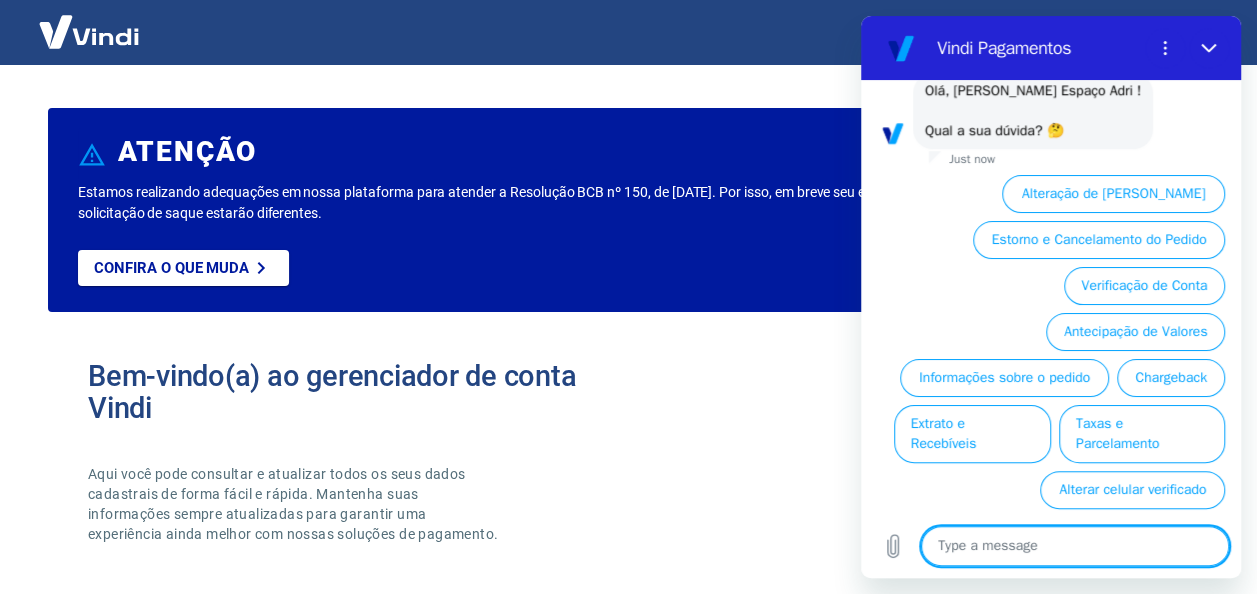 type on "E" 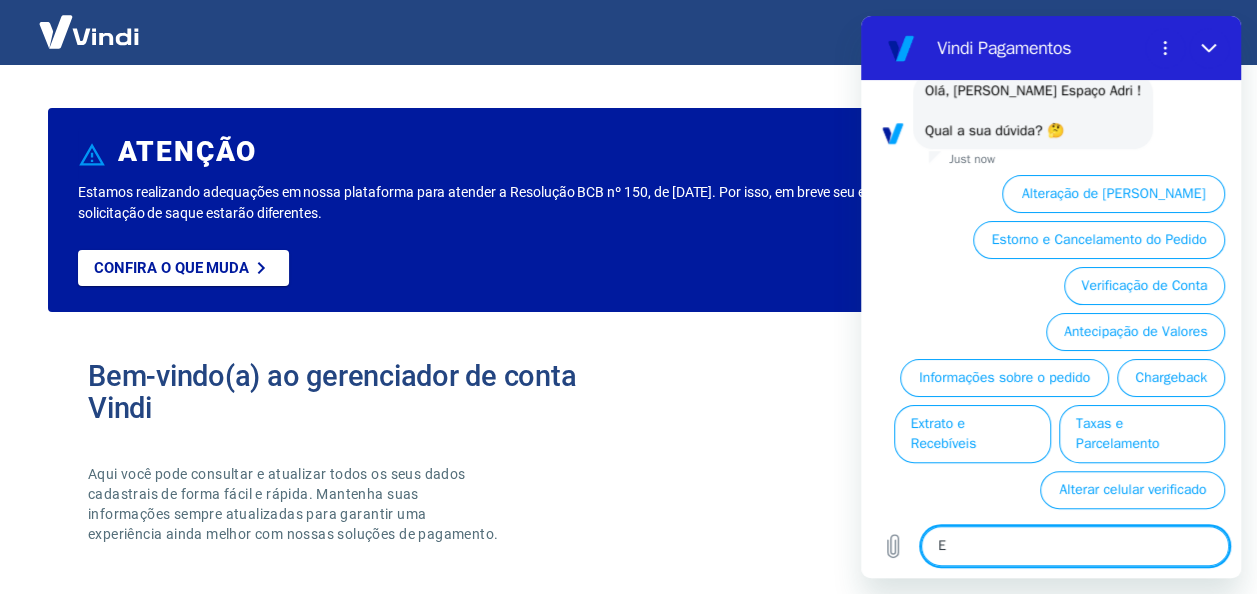 type on "Es" 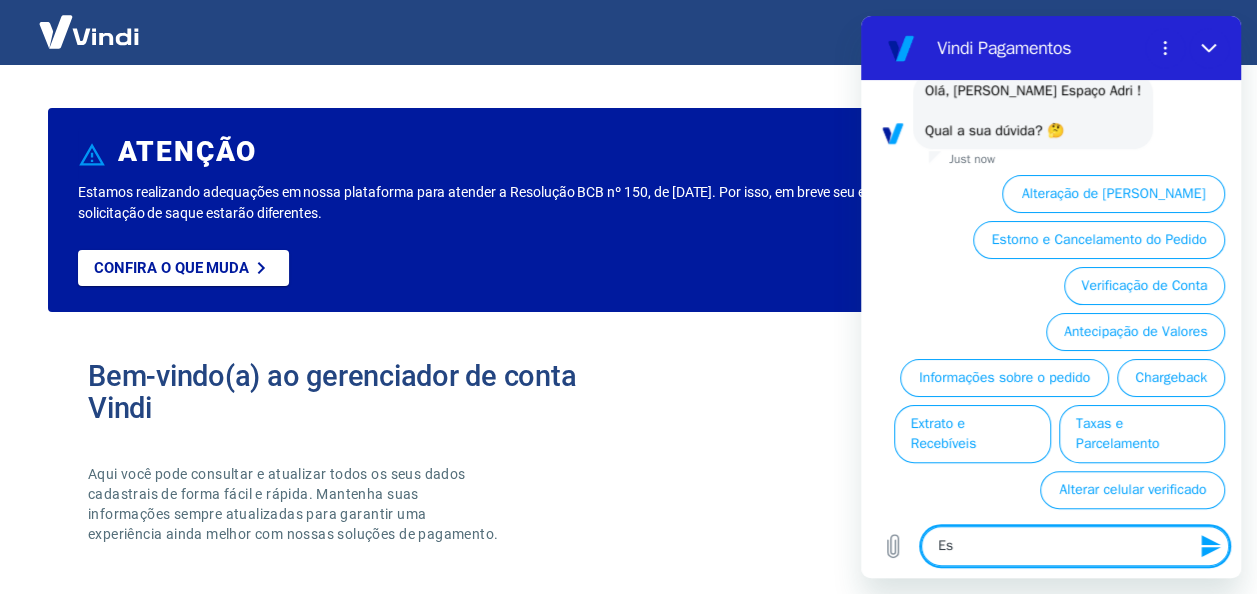 type on "Est" 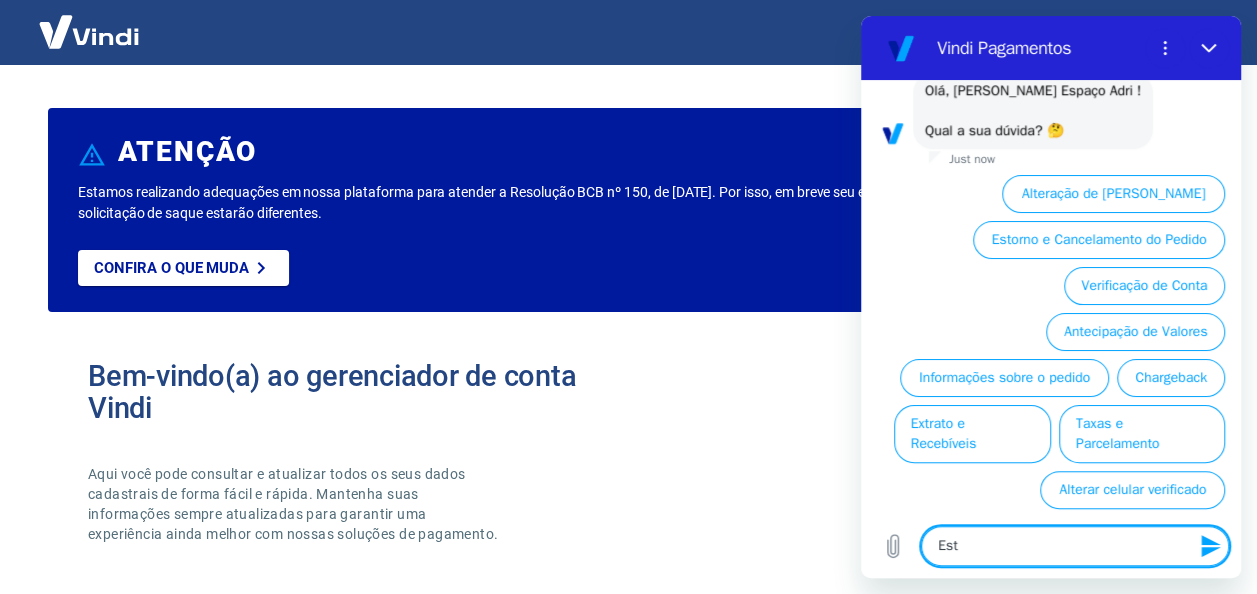 type on "Esta" 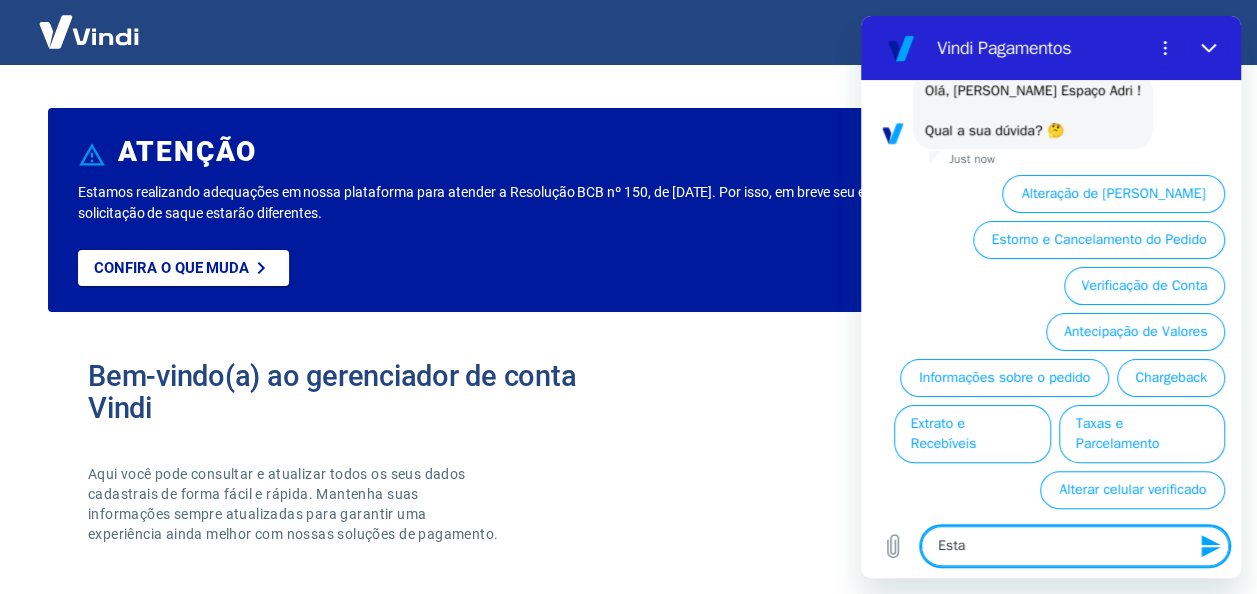 type on "x" 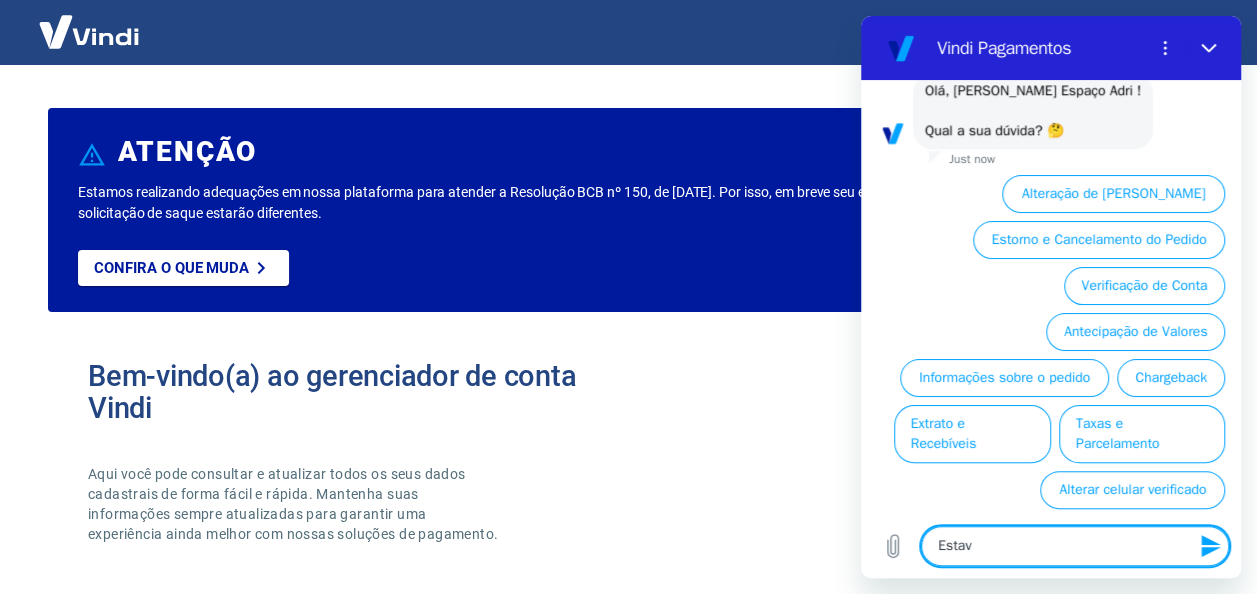 type on "Estava" 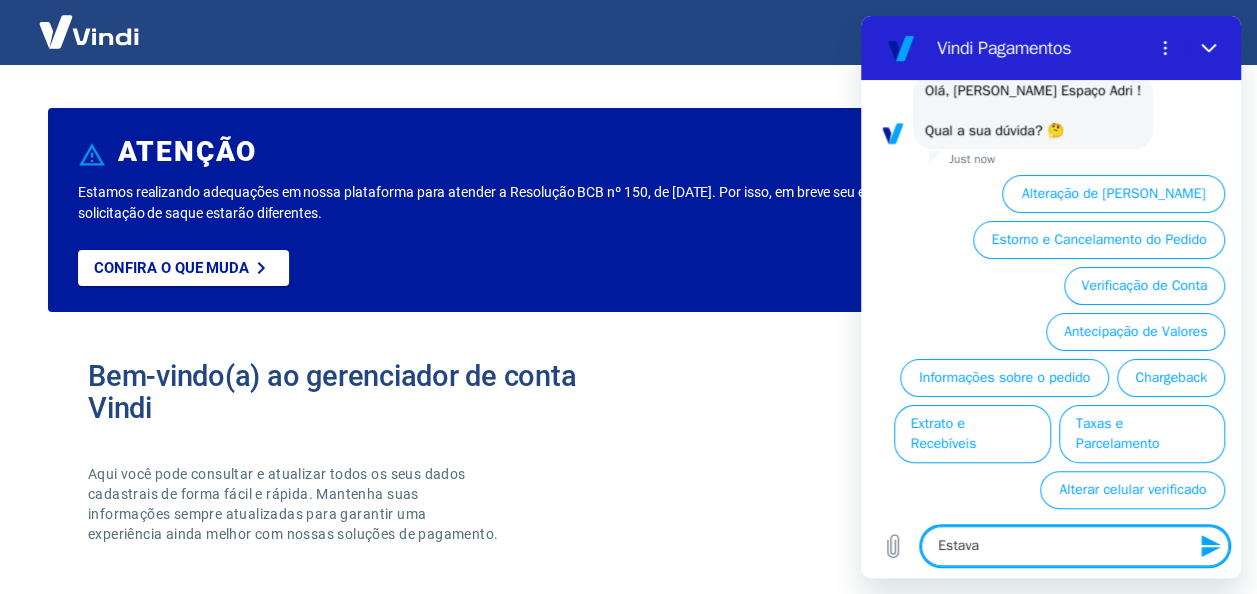 type on "Estava" 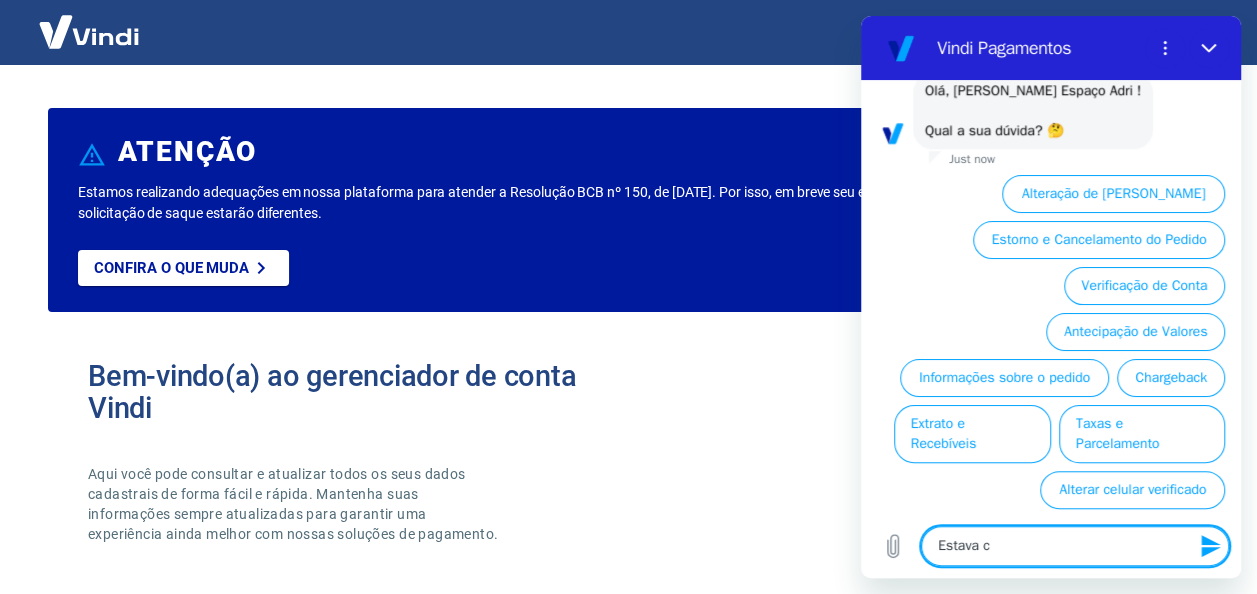 type on "Estava co" 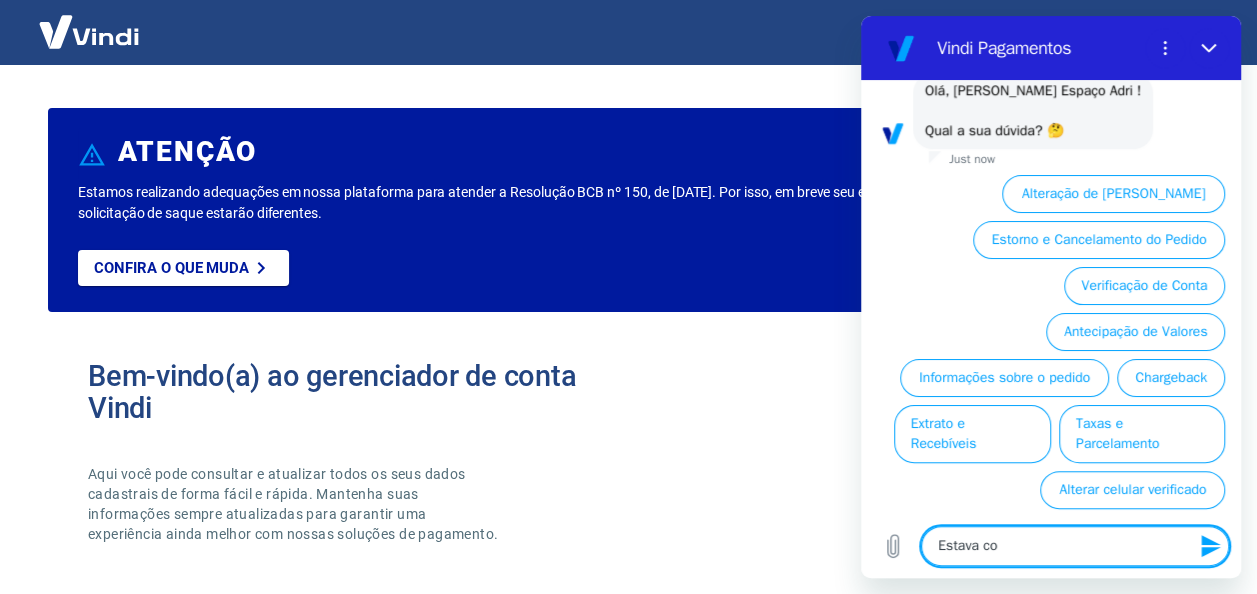 type on "Estava com" 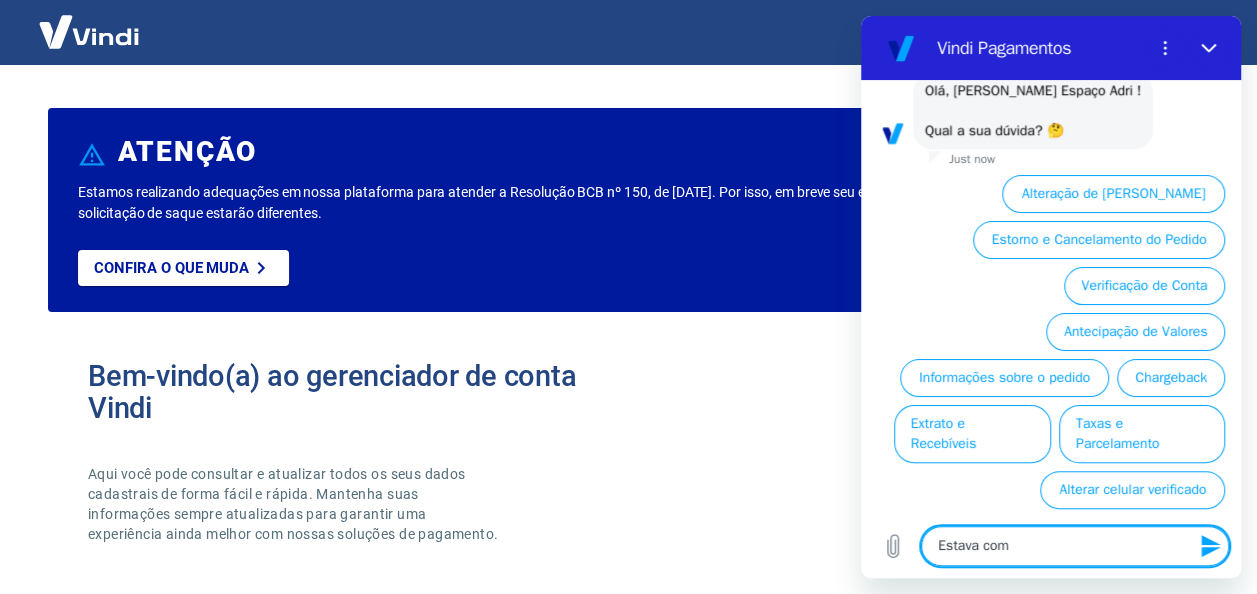 type on "Estava com" 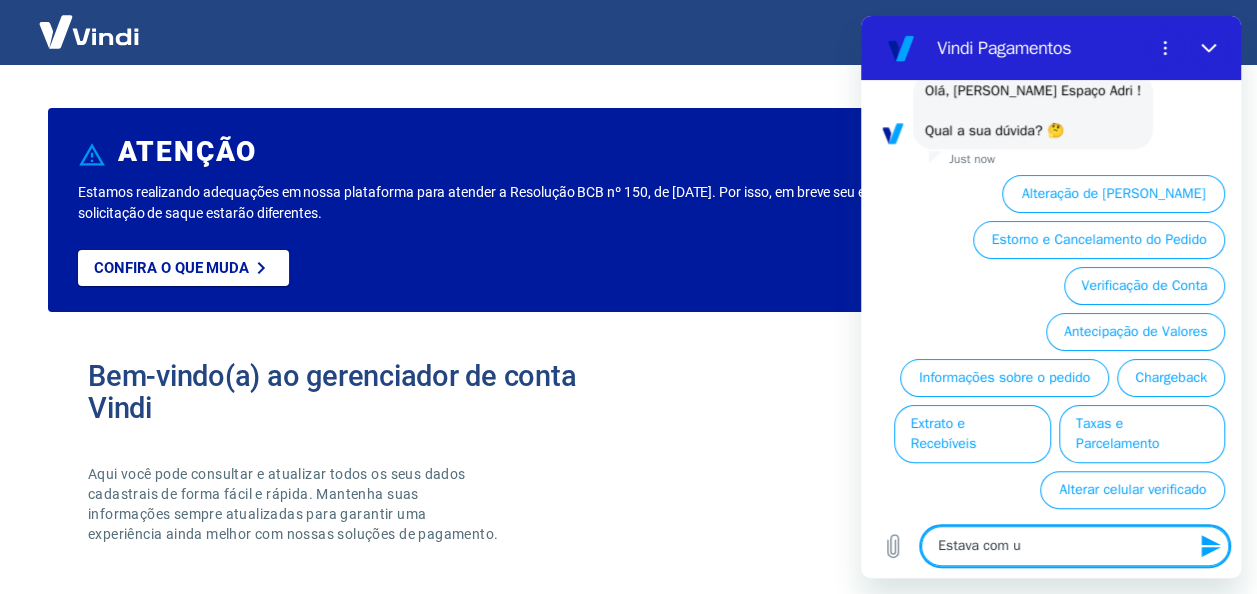 type on "Estava com um" 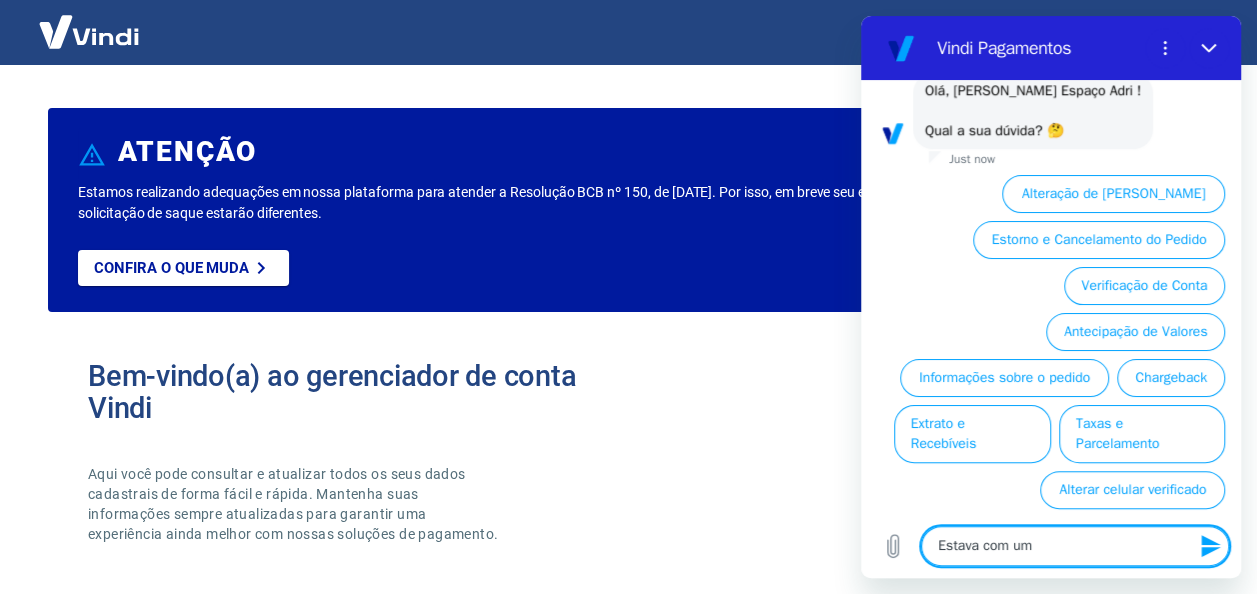 type on "Estava com uma" 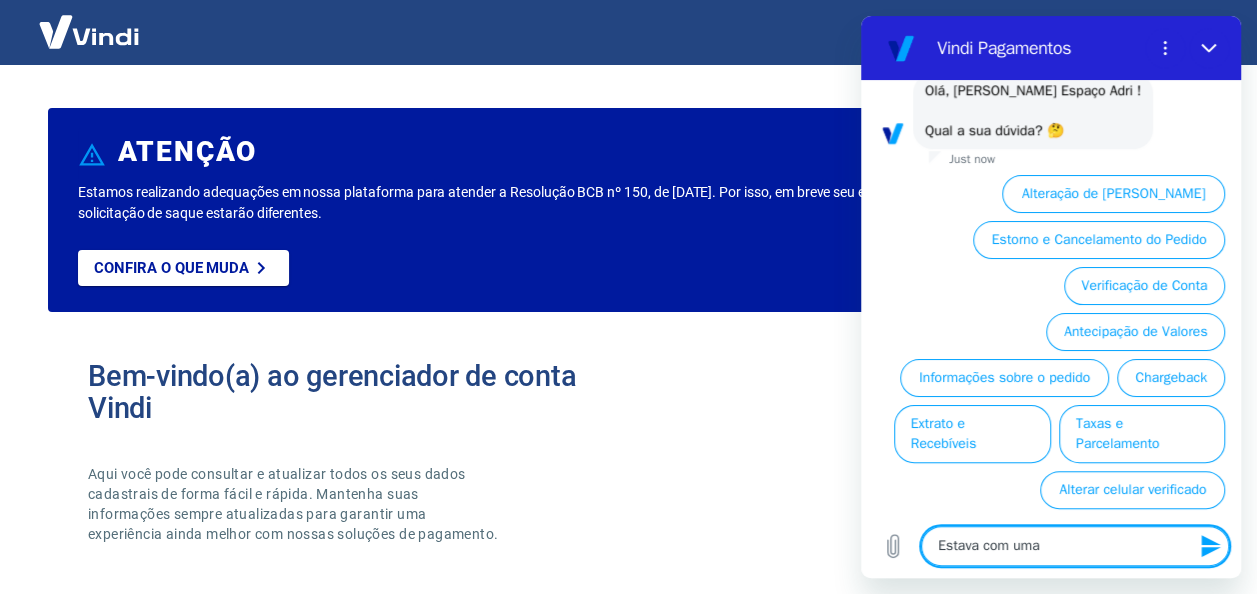 type on "Estava com uma" 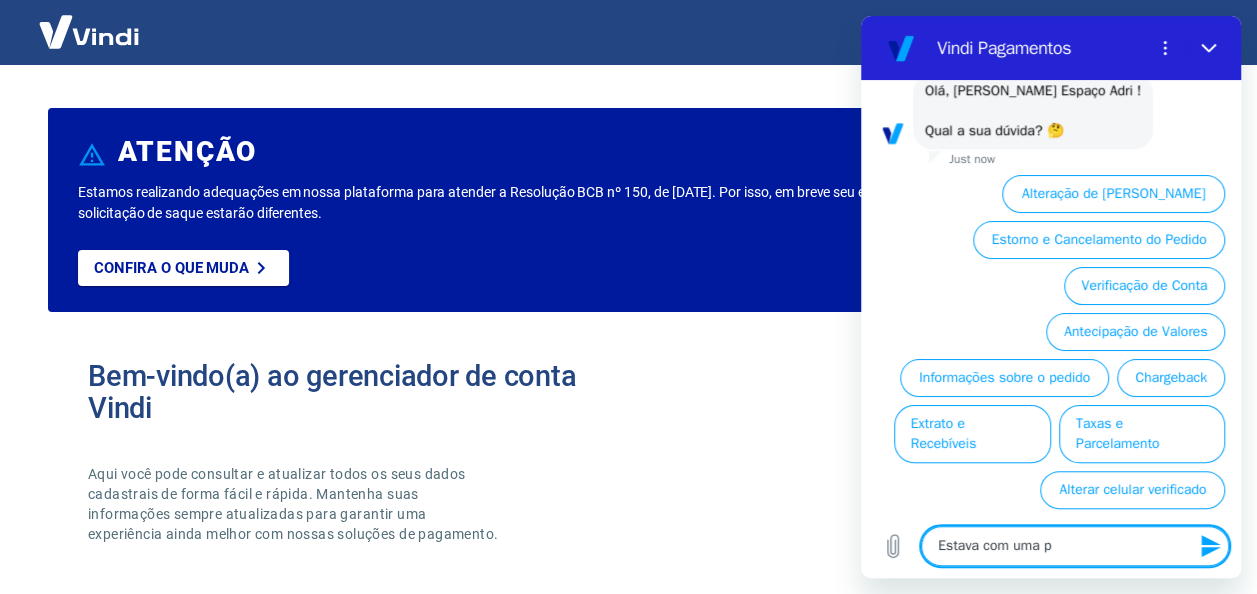 type on "Estava com uma pe" 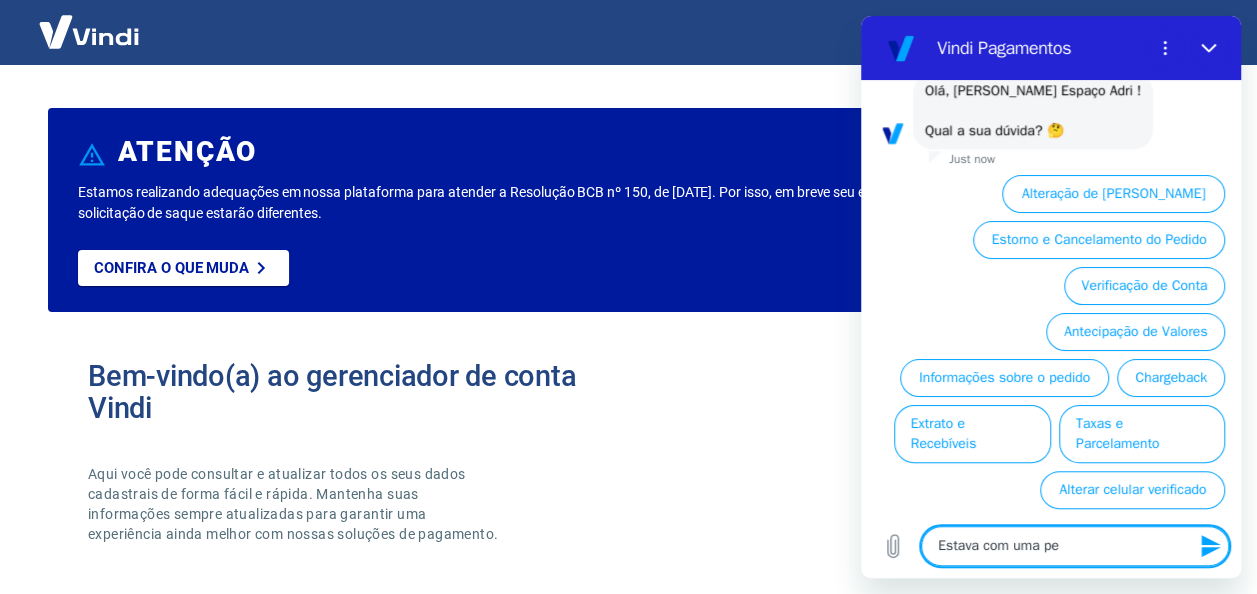 type on "Estava com uma pen" 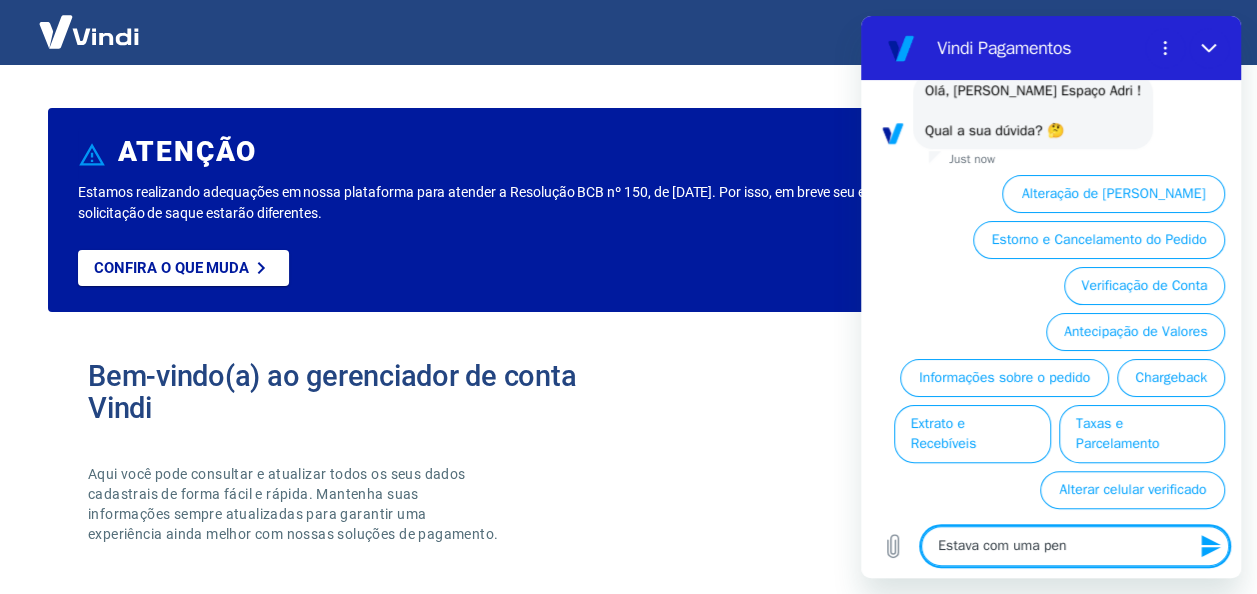 type 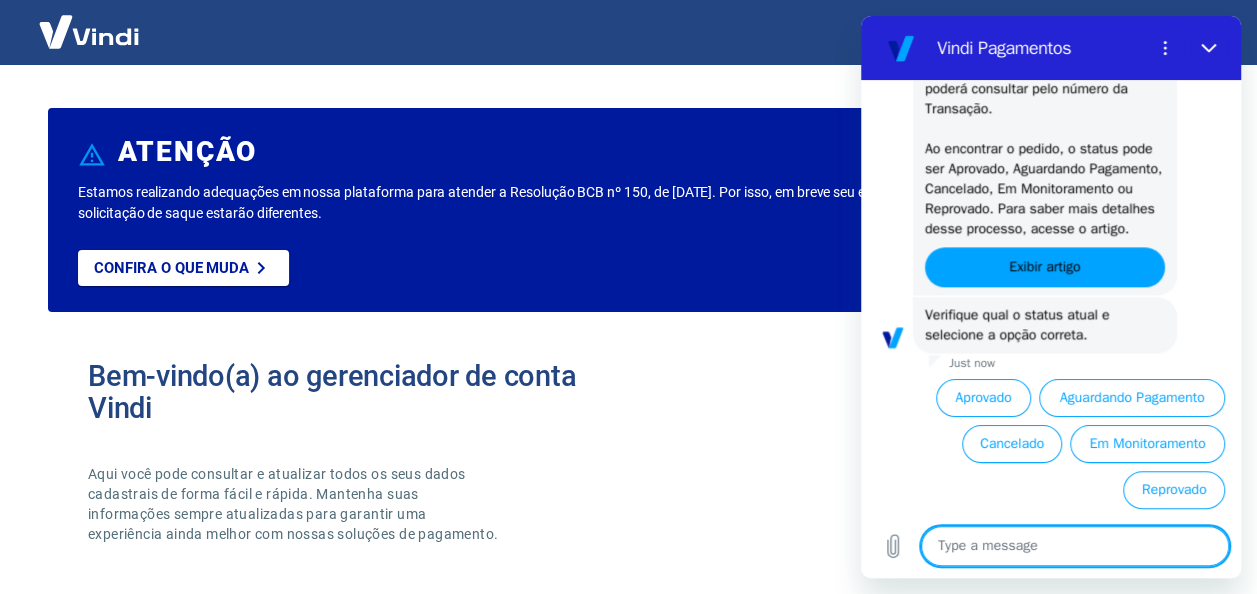 scroll, scrollTop: 1366, scrollLeft: 0, axis: vertical 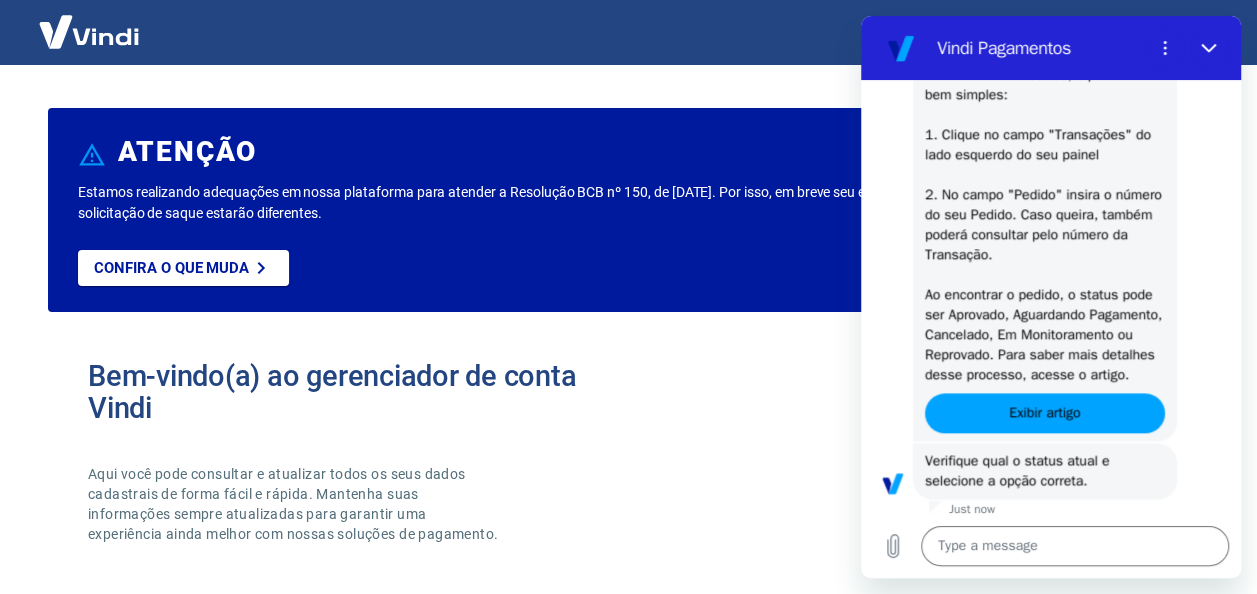 click at bounding box center [628, 32] 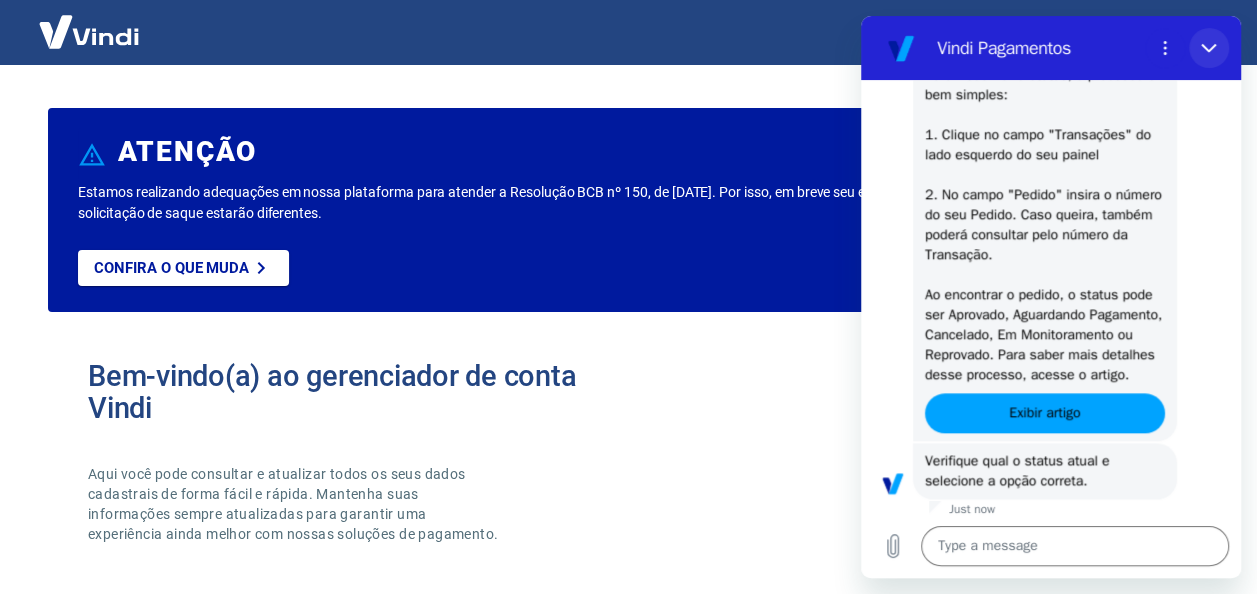 click 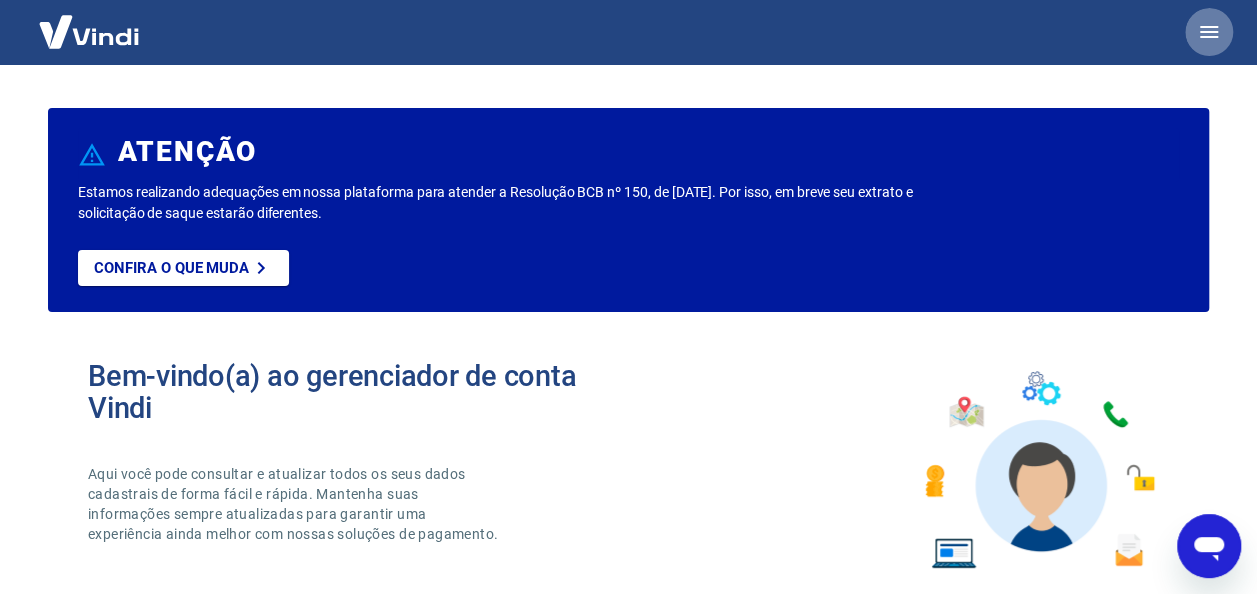click 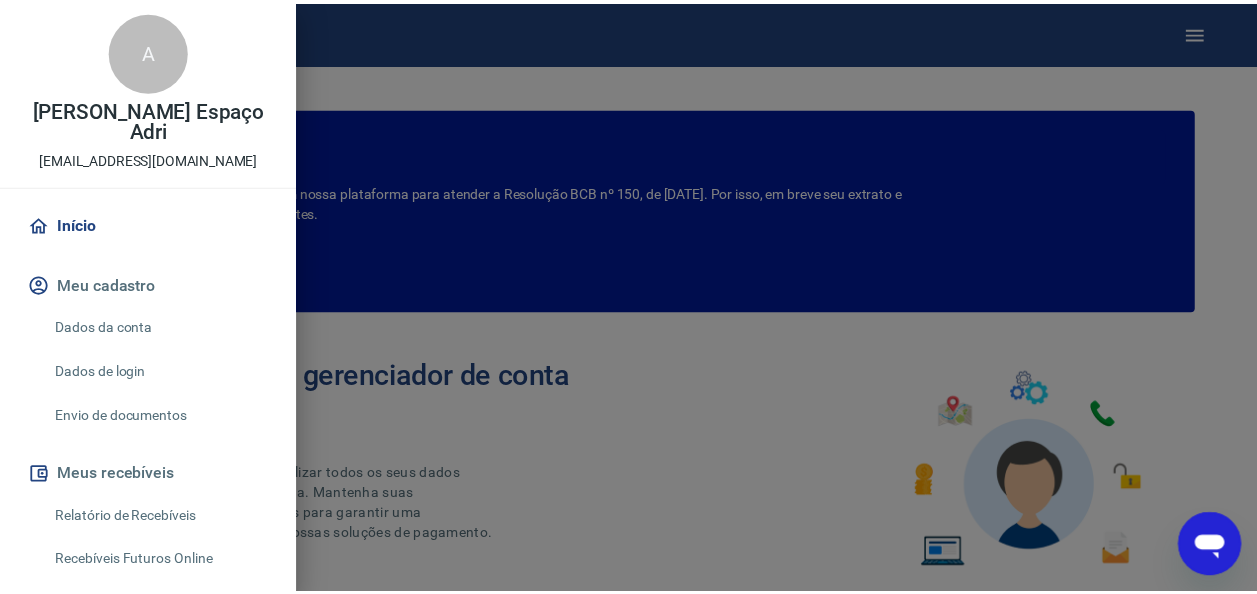 scroll, scrollTop: 0, scrollLeft: 0, axis: both 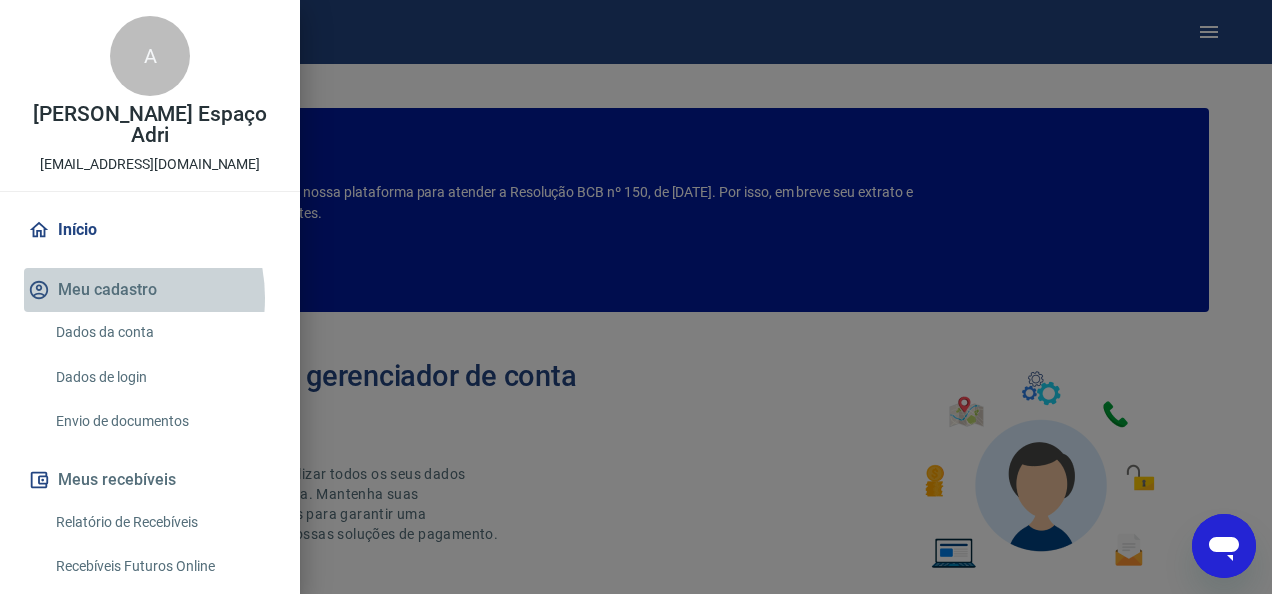 click on "Meu cadastro" at bounding box center (150, 290) 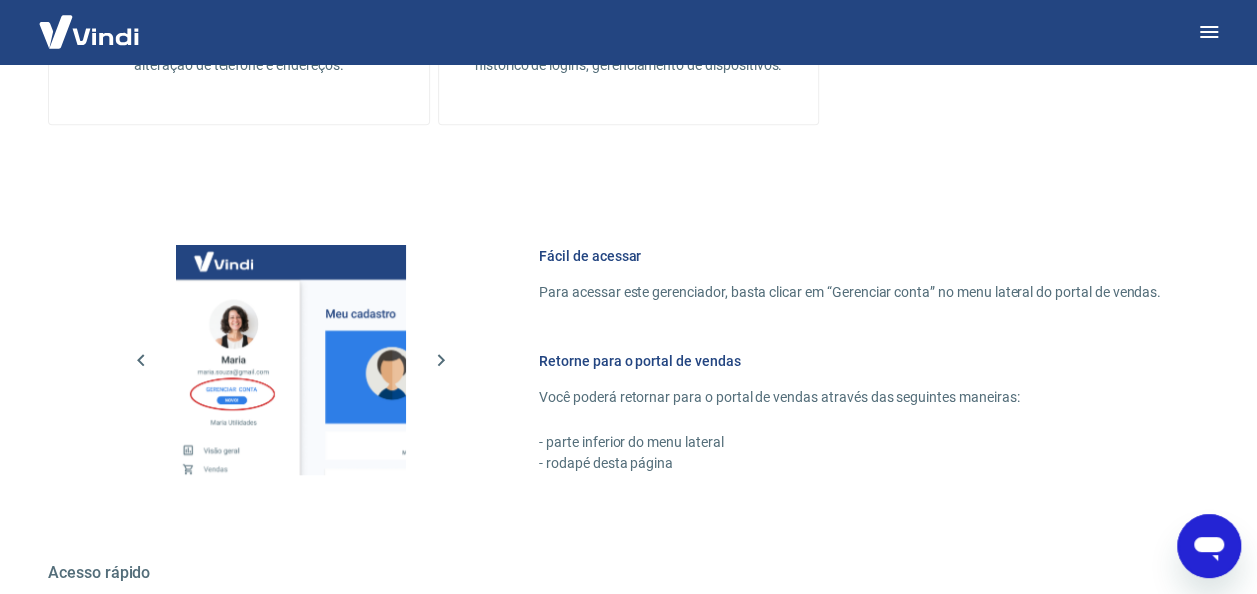scroll, scrollTop: 1028, scrollLeft: 0, axis: vertical 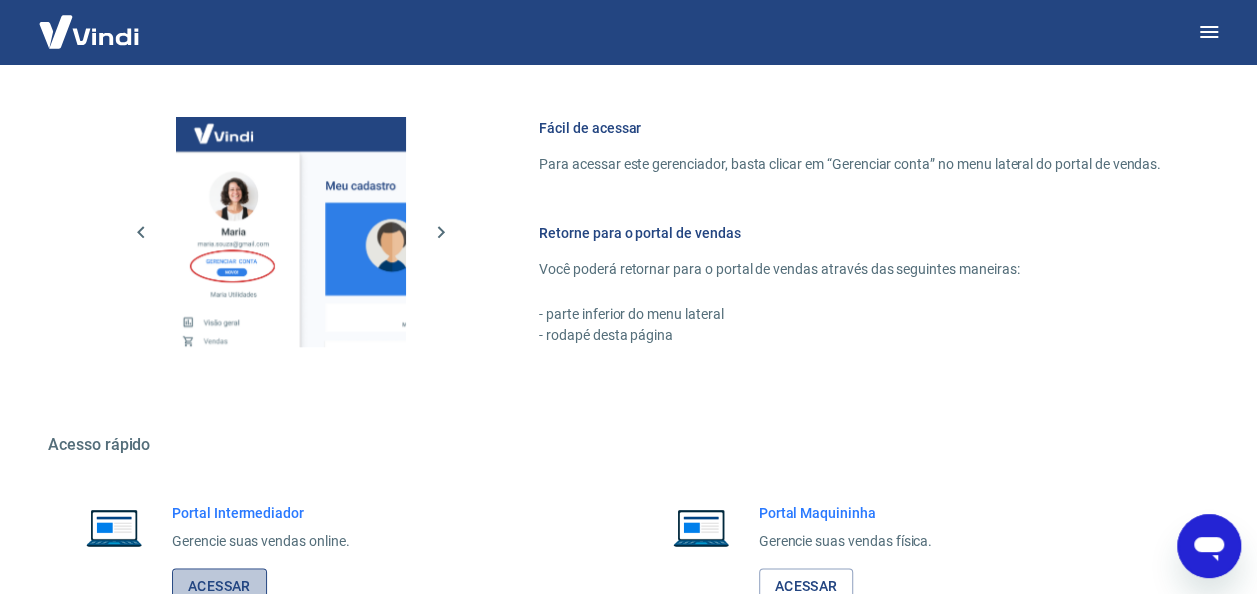 click on "Acessar" at bounding box center (219, 586) 